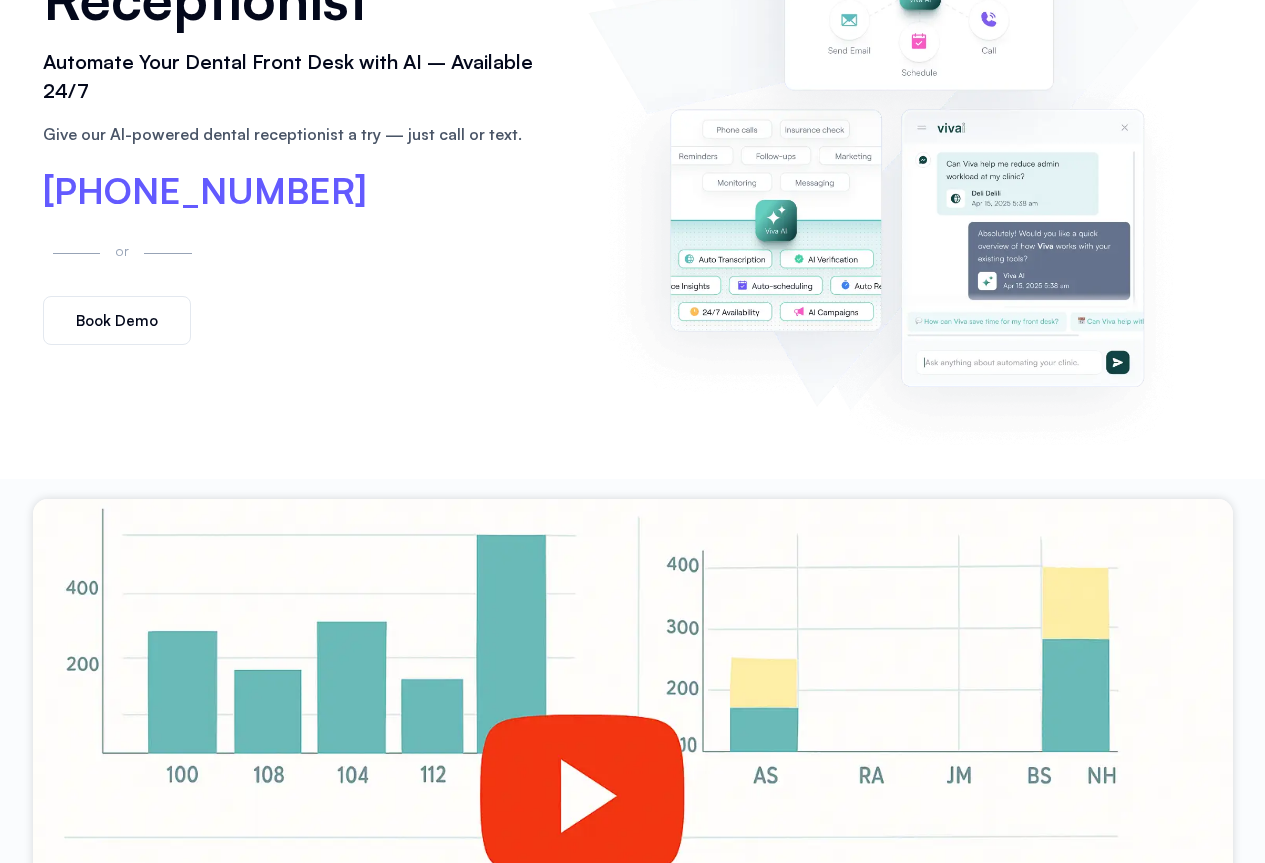 scroll, scrollTop: 700, scrollLeft: 0, axis: vertical 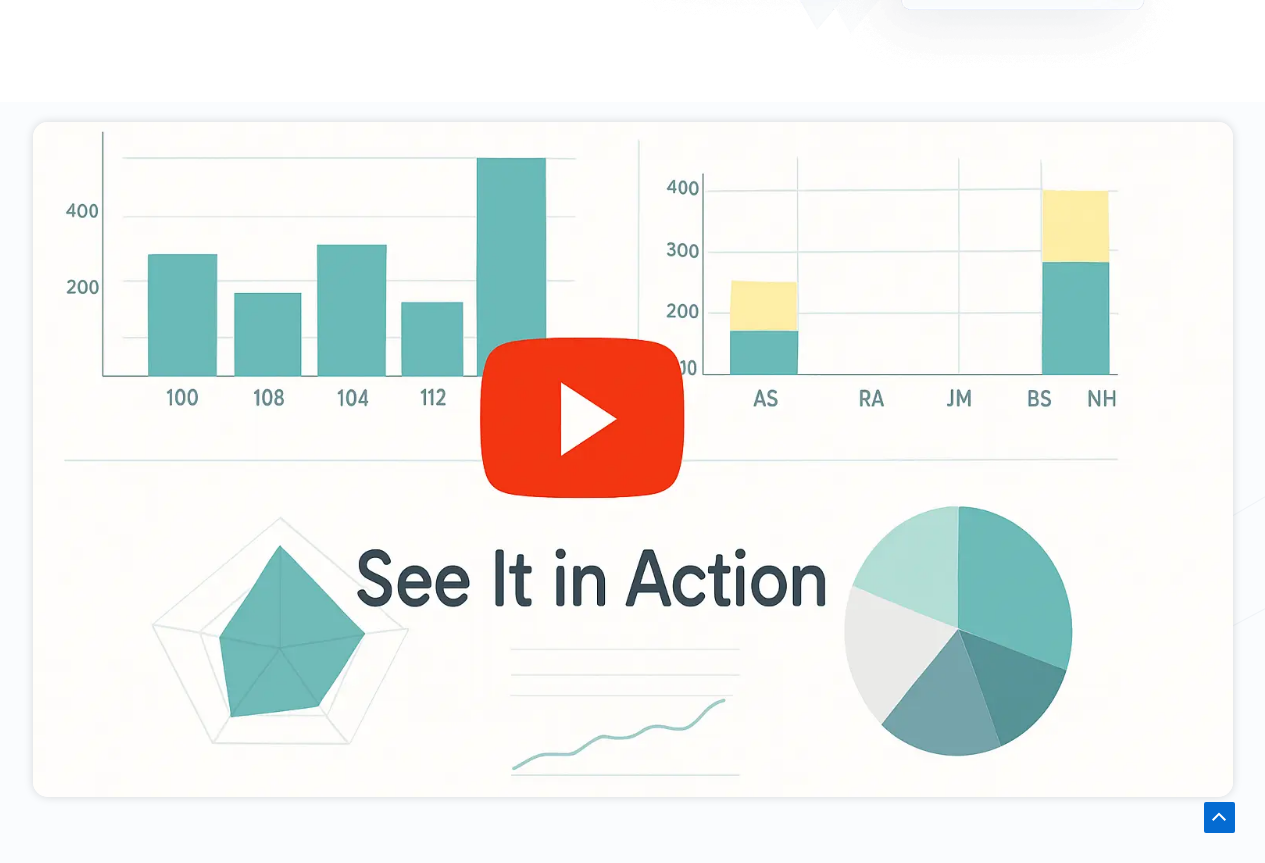 click at bounding box center (633, 459) 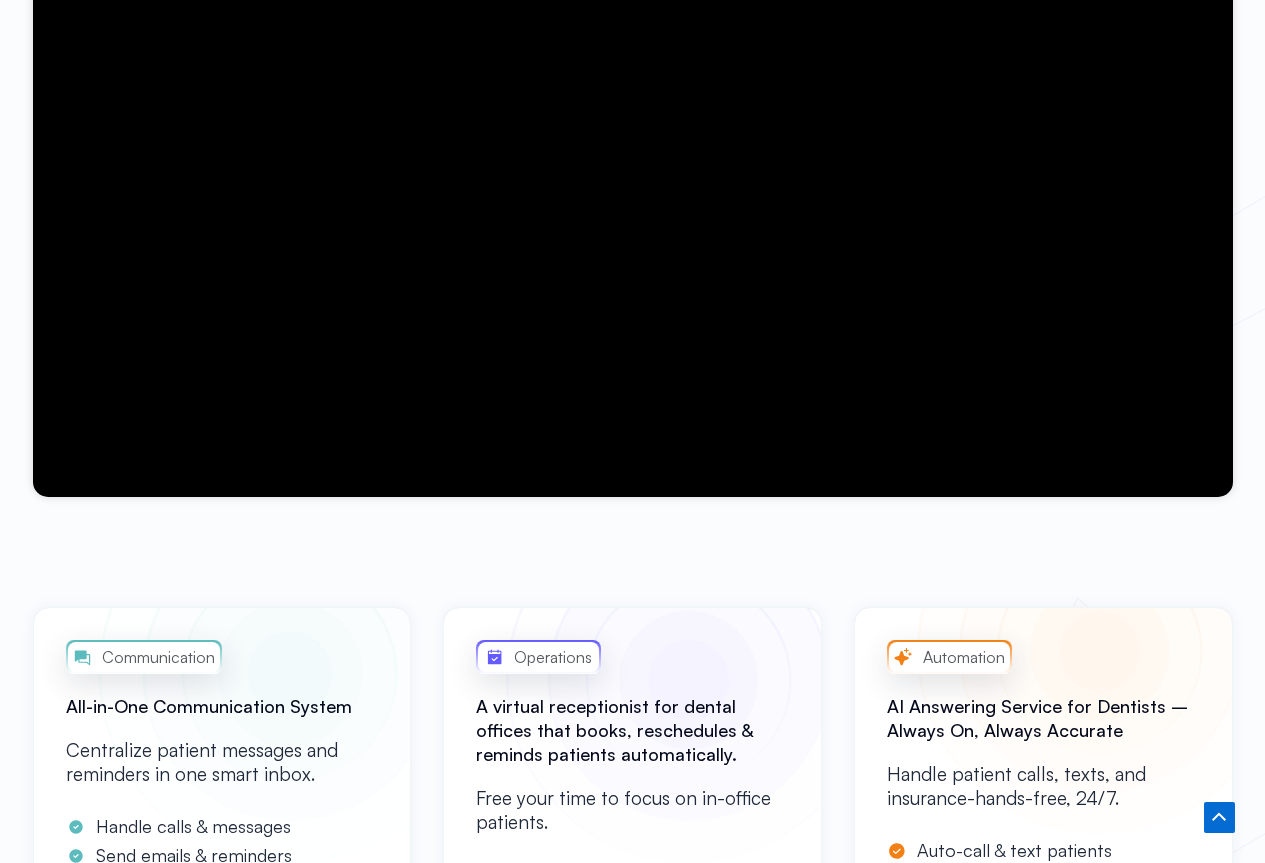 scroll, scrollTop: 700, scrollLeft: 0, axis: vertical 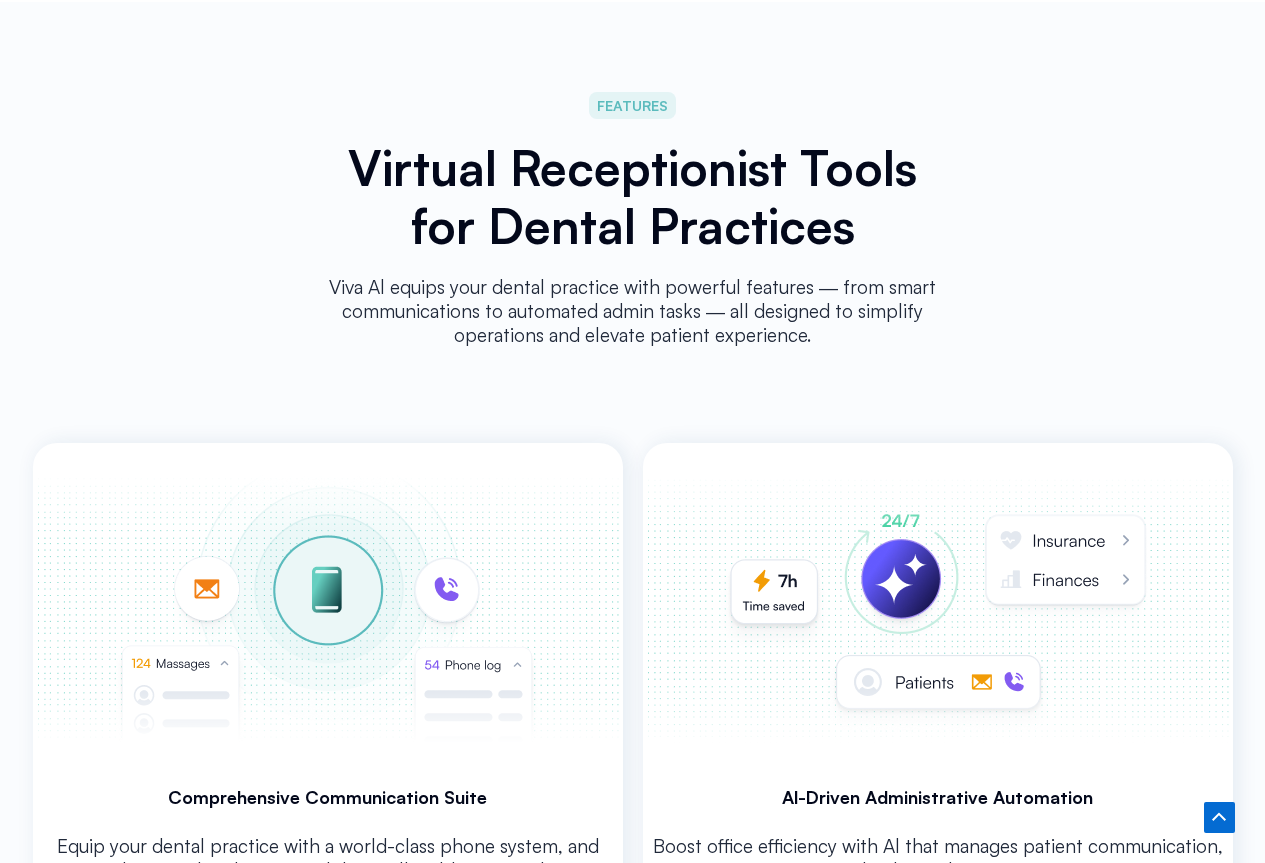 drag, startPoint x: 1279, startPoint y: 25, endPoint x: 840, endPoint y: 34, distance: 439.09225 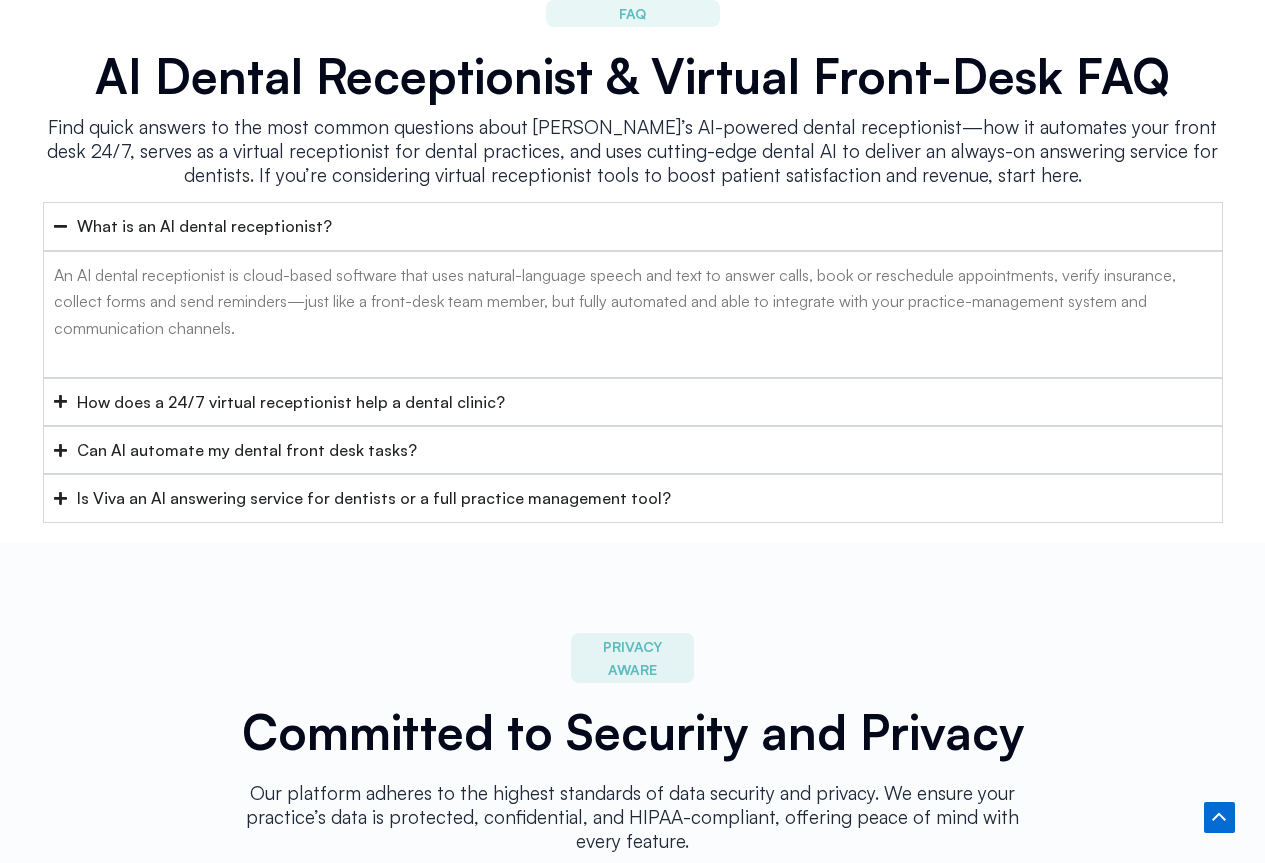 scroll, scrollTop: 7481, scrollLeft: 0, axis: vertical 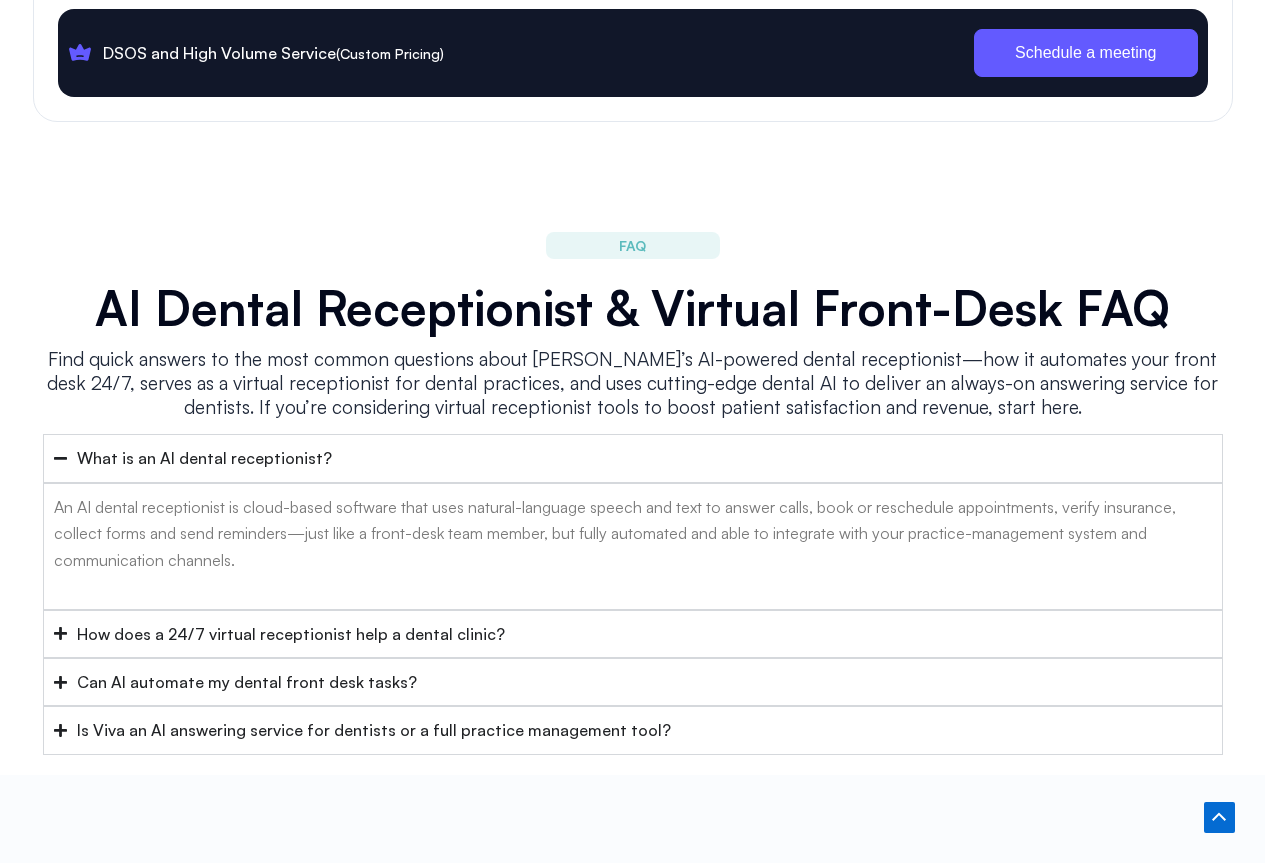 click 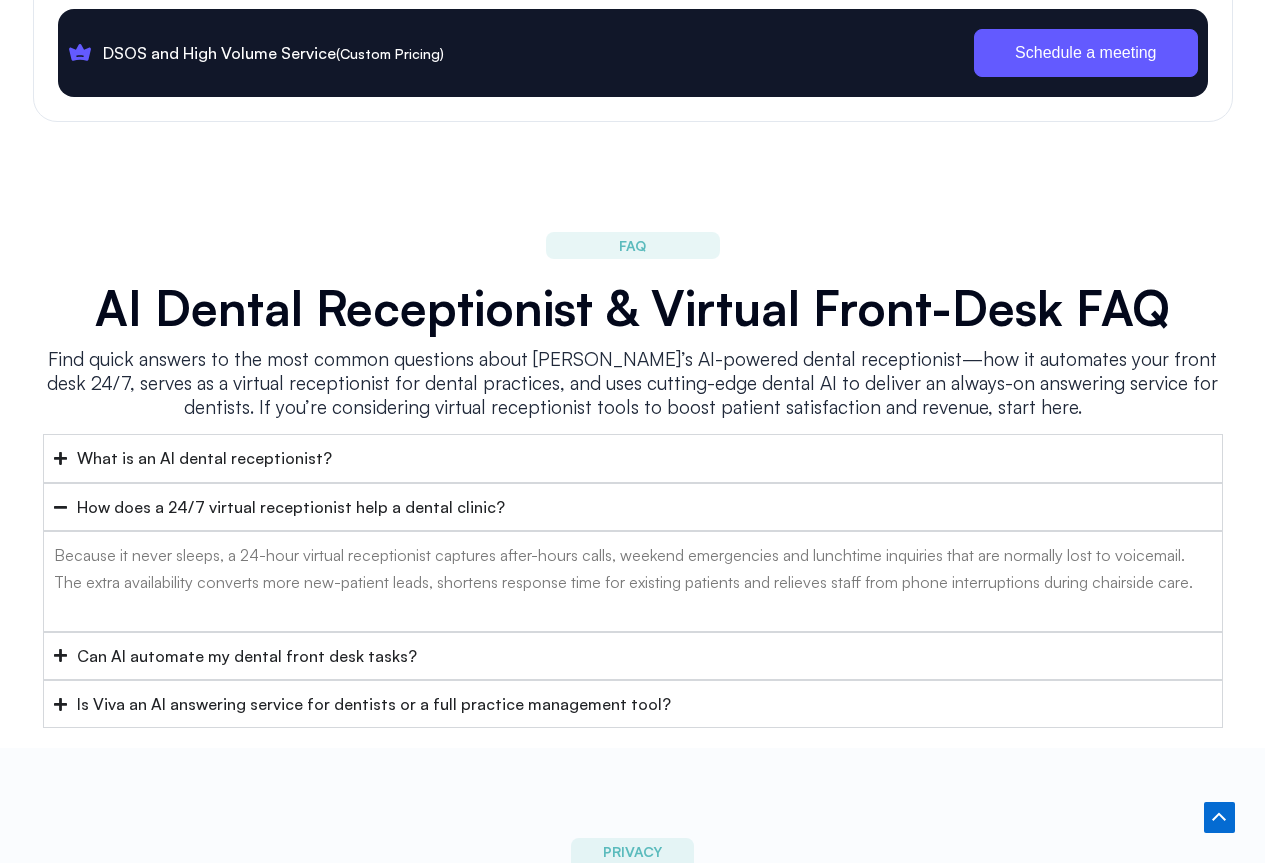 click 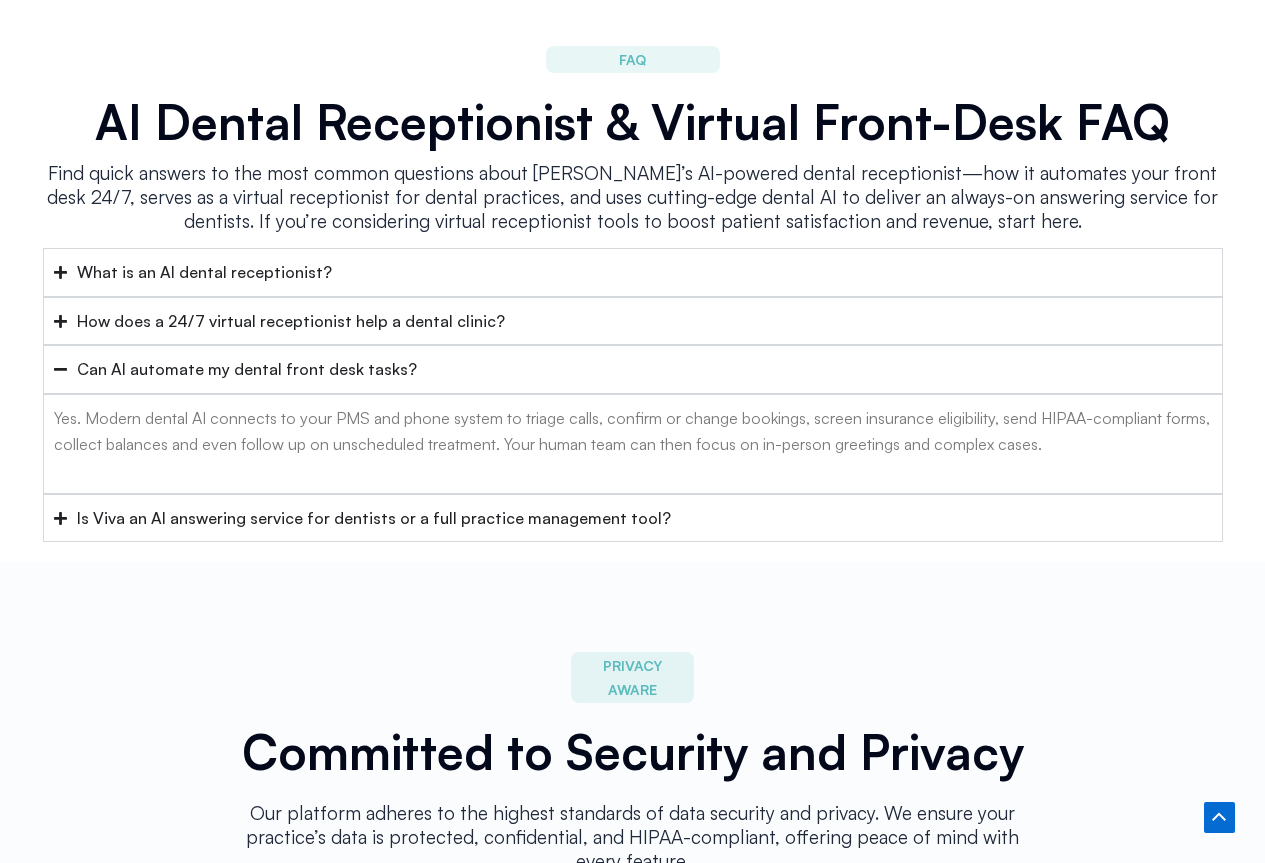 scroll, scrollTop: 7681, scrollLeft: 0, axis: vertical 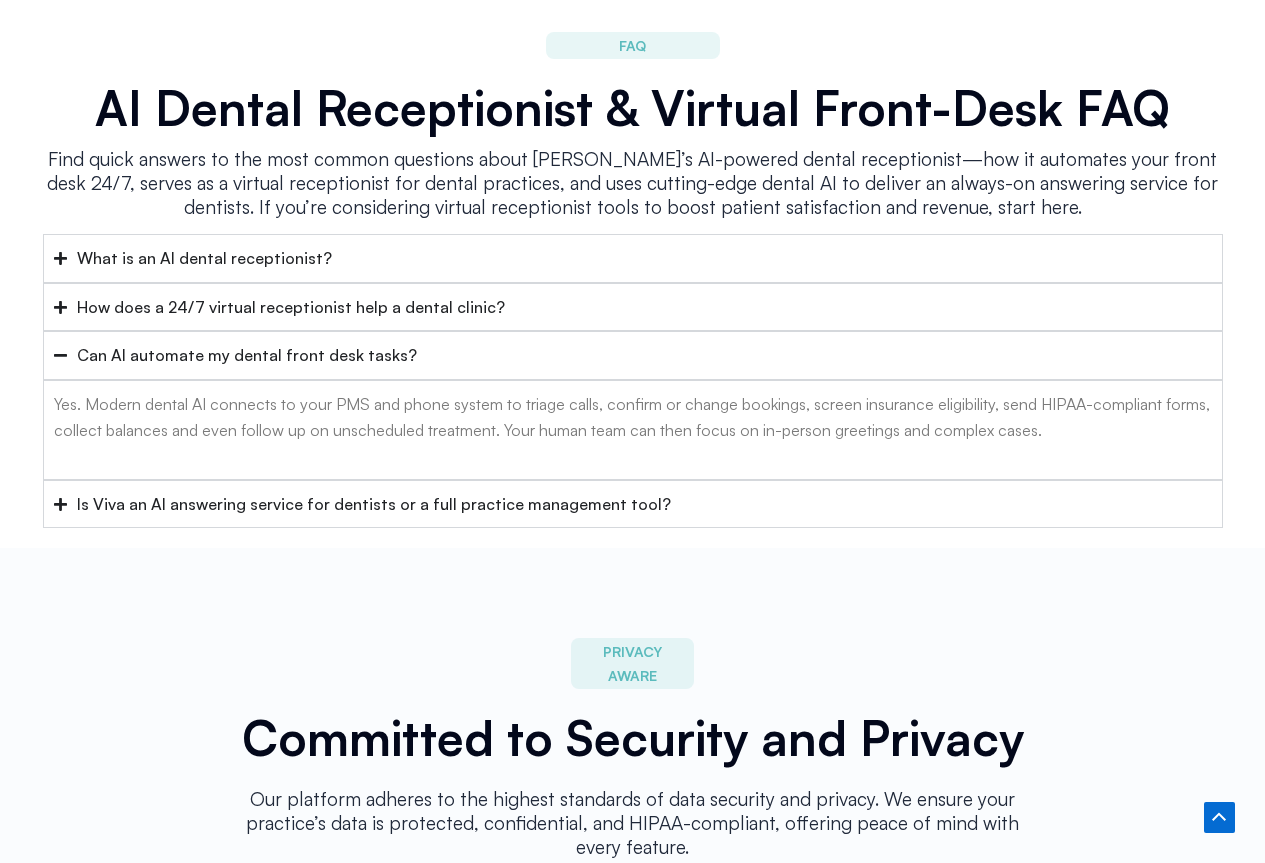 click 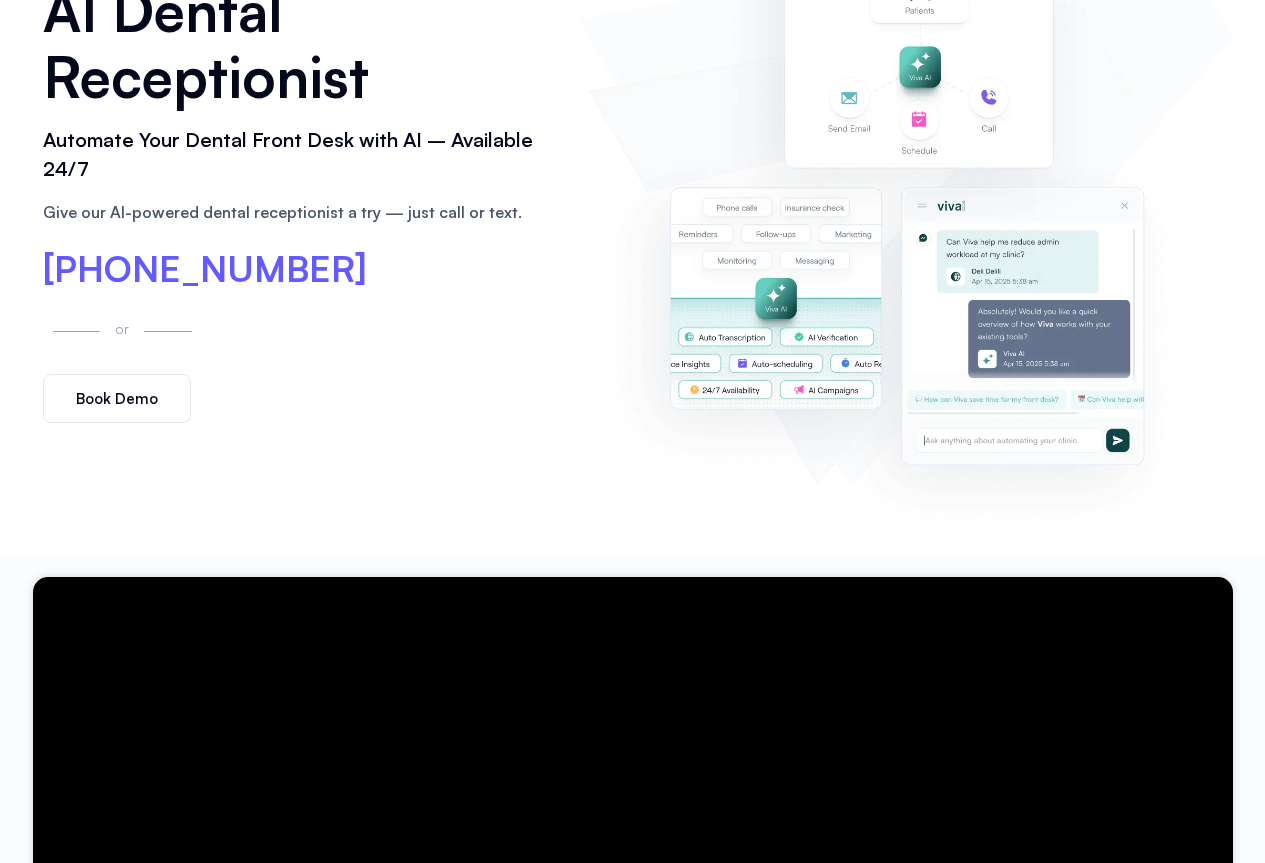 scroll, scrollTop: 281, scrollLeft: 0, axis: vertical 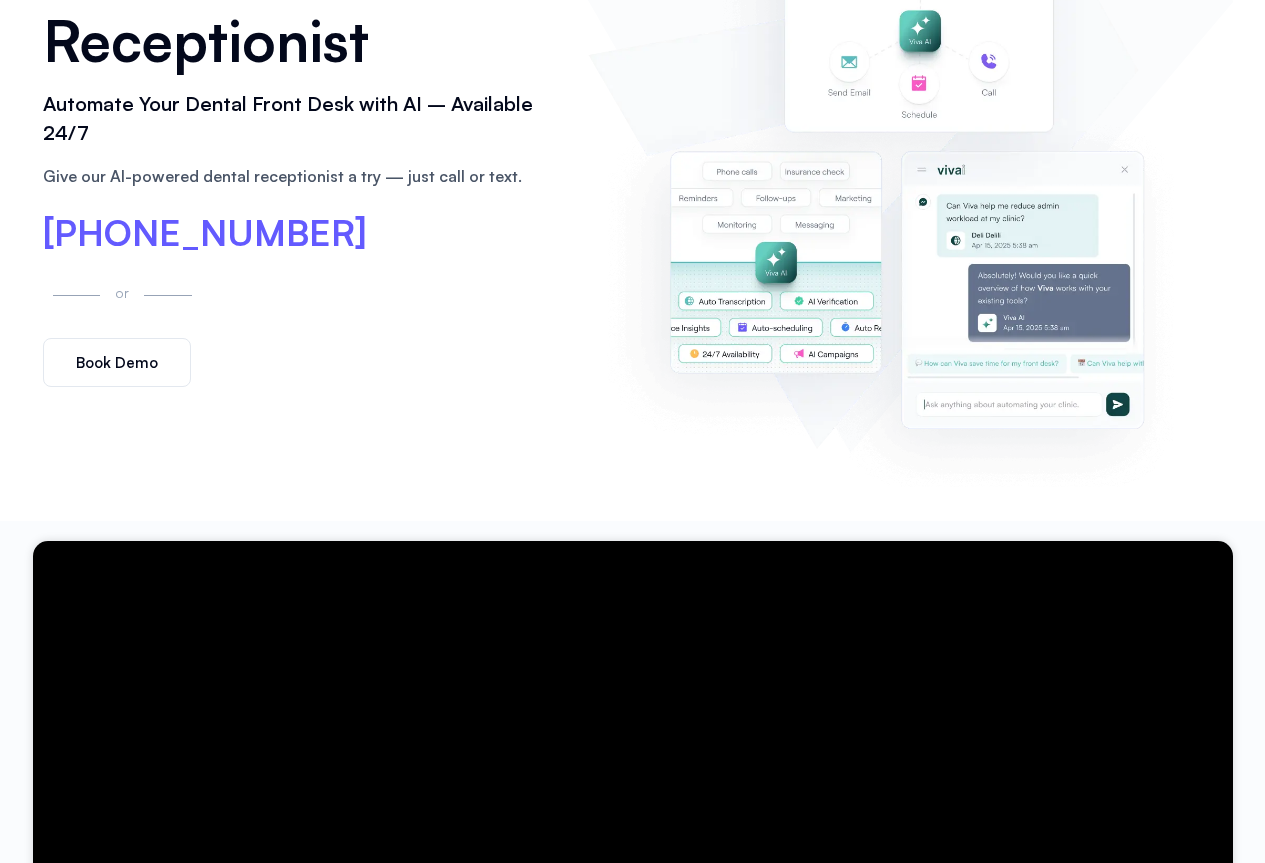 click on "Book Demo" at bounding box center (117, 362) 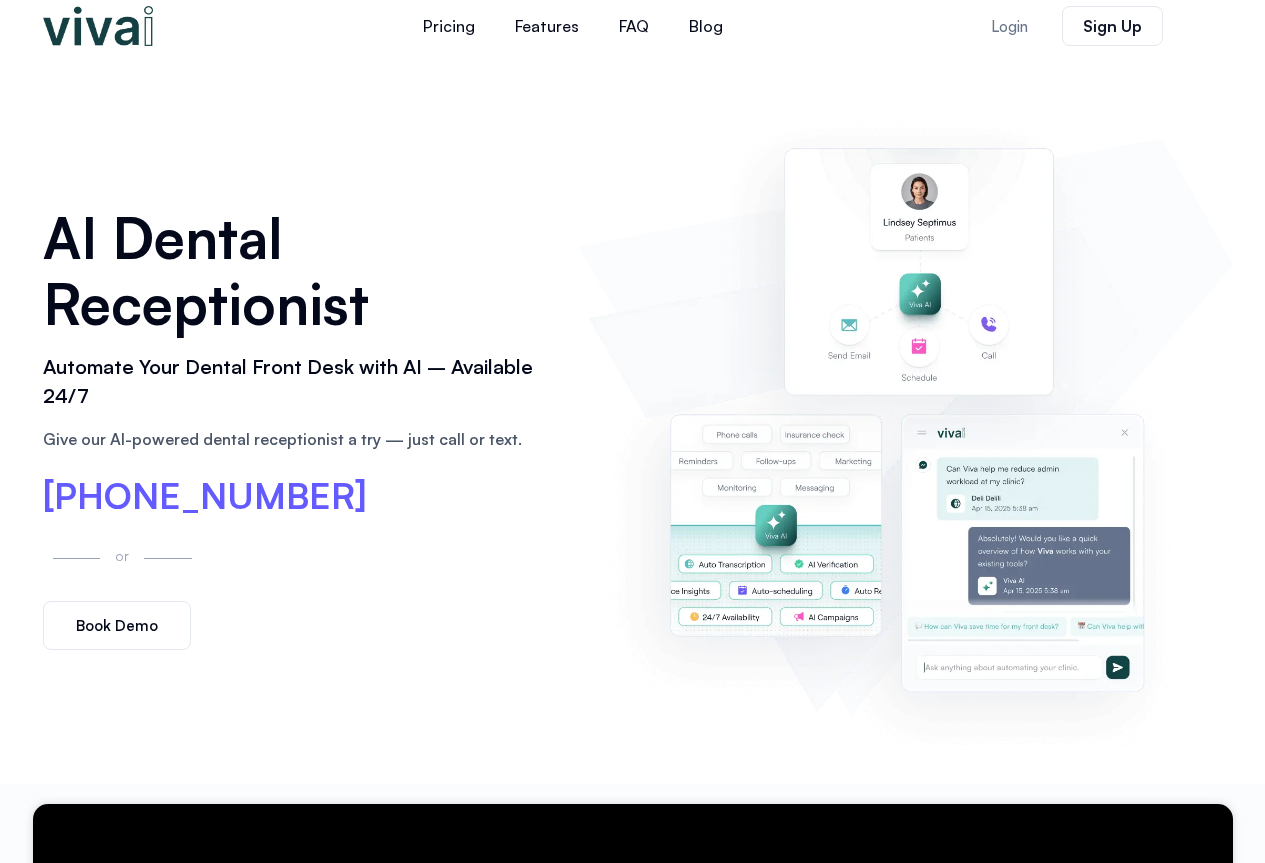 scroll, scrollTop: 0, scrollLeft: 0, axis: both 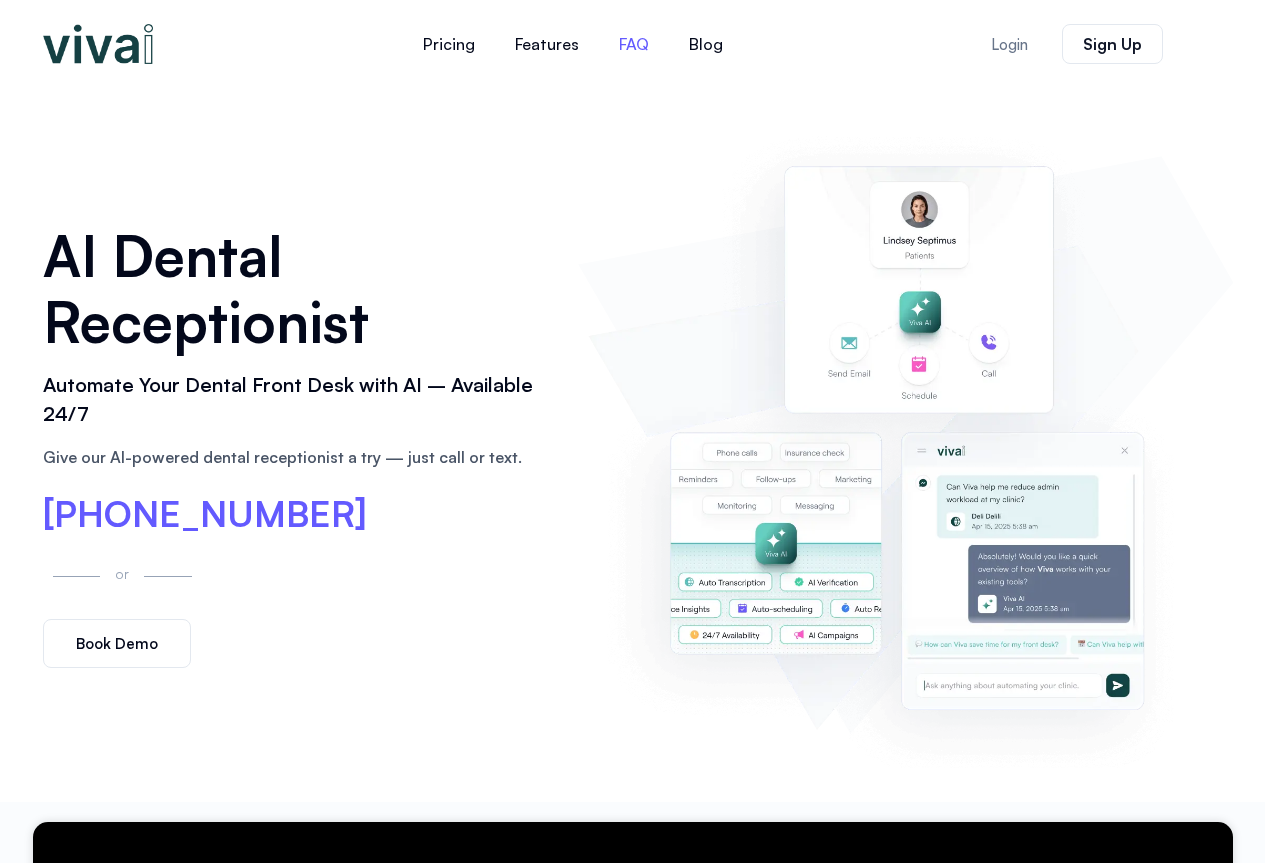 click on "FAQ" 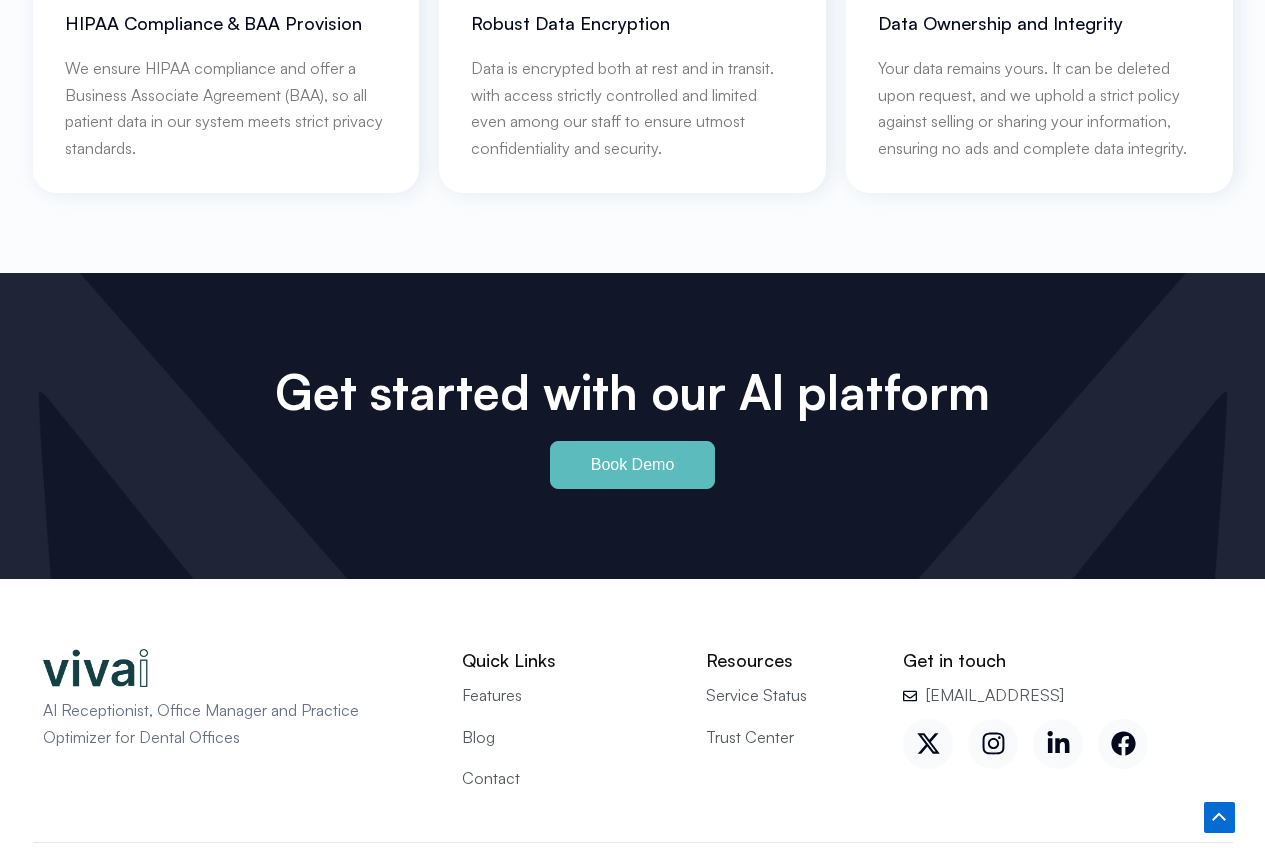 scroll, scrollTop: 8754, scrollLeft: 0, axis: vertical 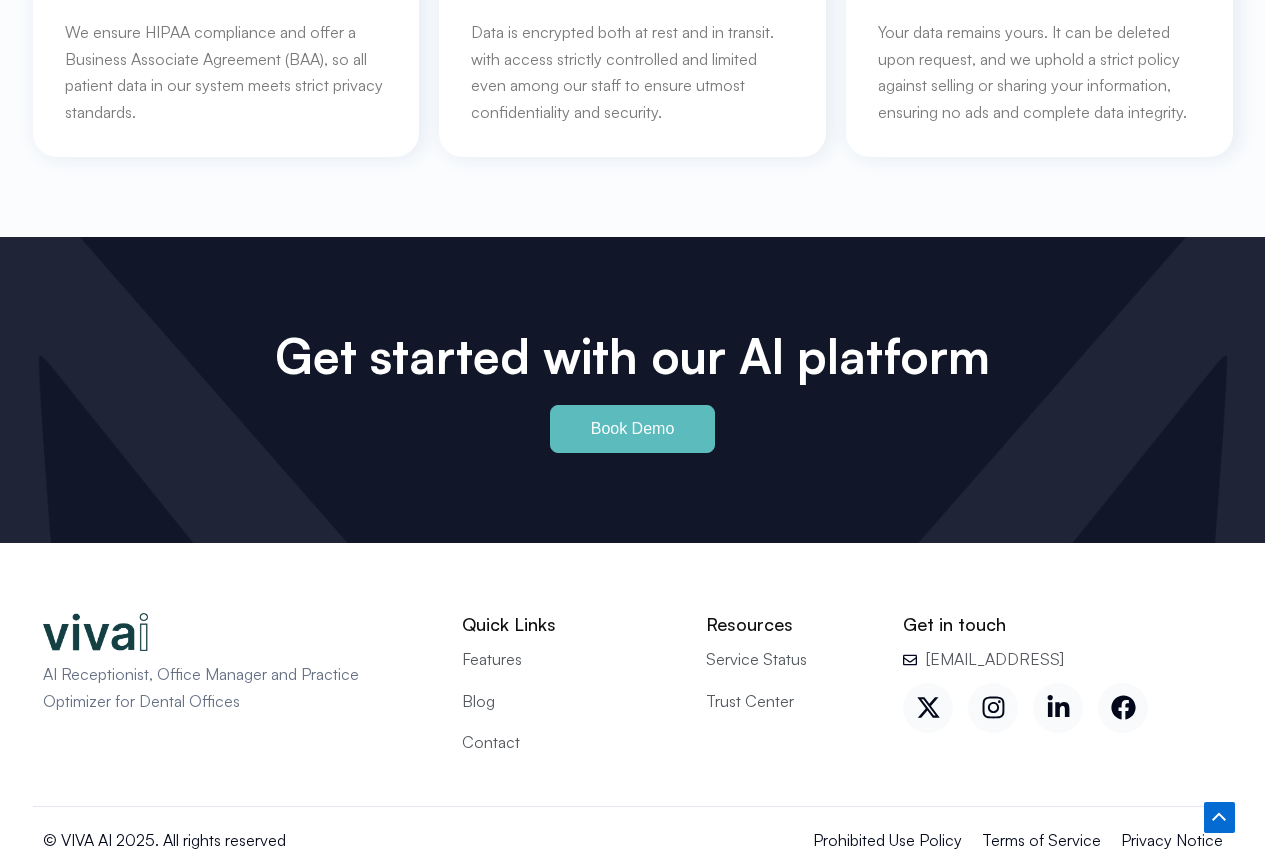 click on "Contact" at bounding box center (491, 742) 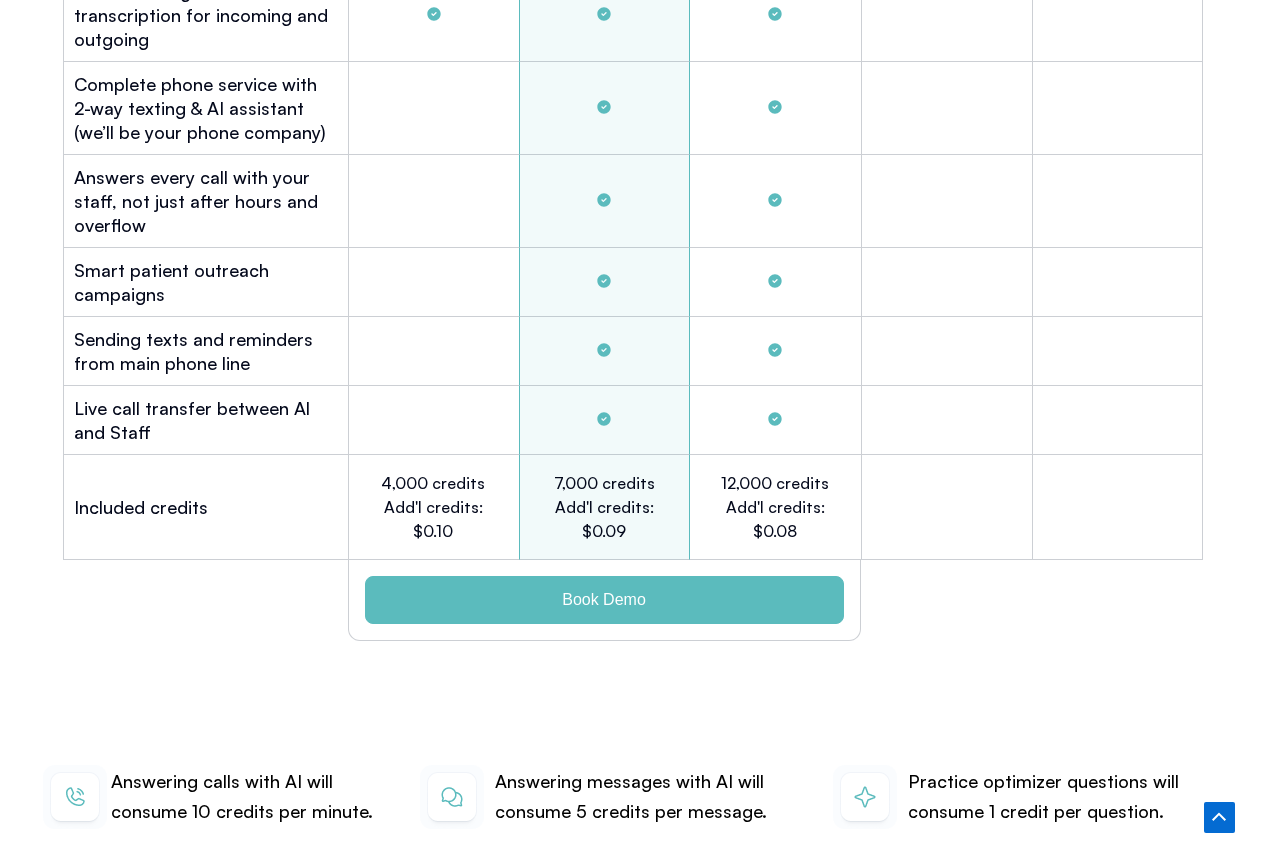 scroll, scrollTop: 6007, scrollLeft: 0, axis: vertical 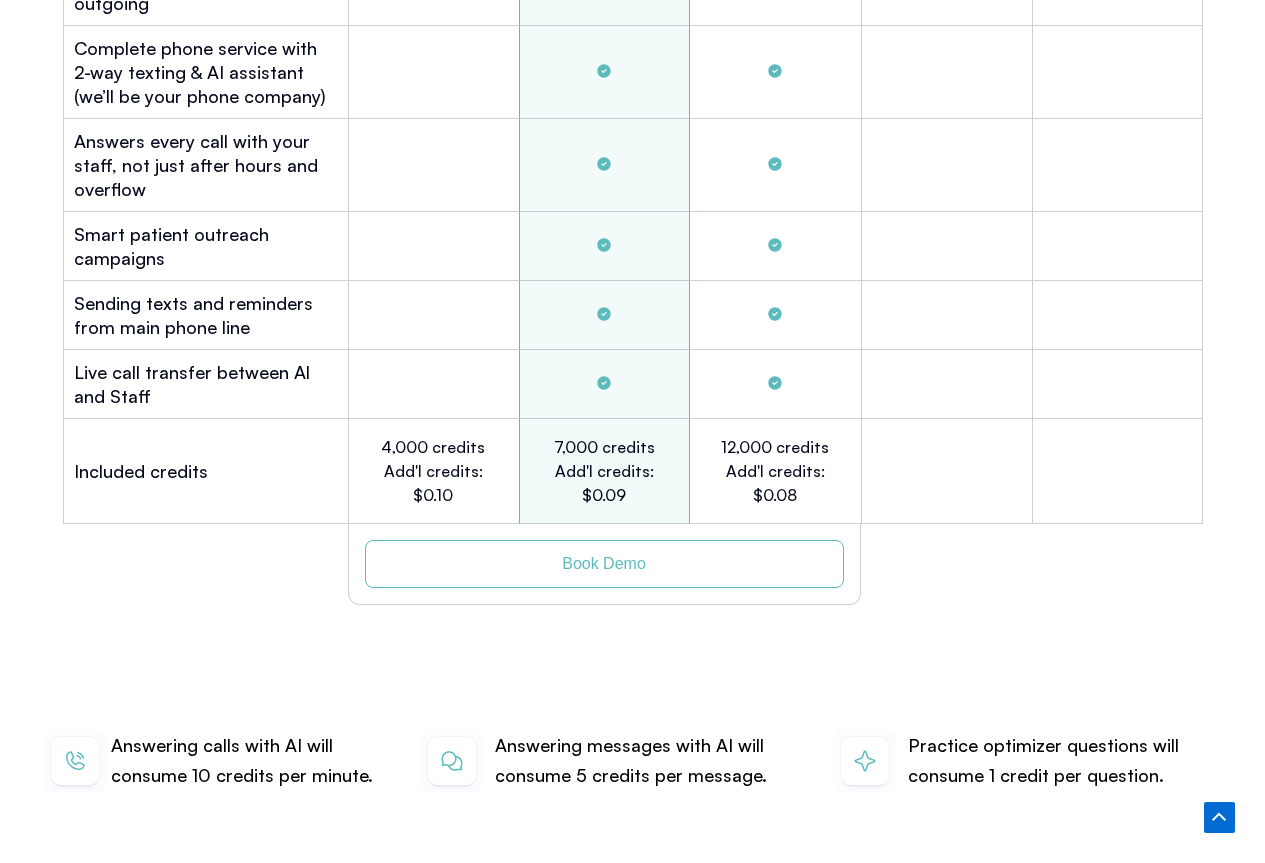 click on "Book Demo" at bounding box center [604, 564] 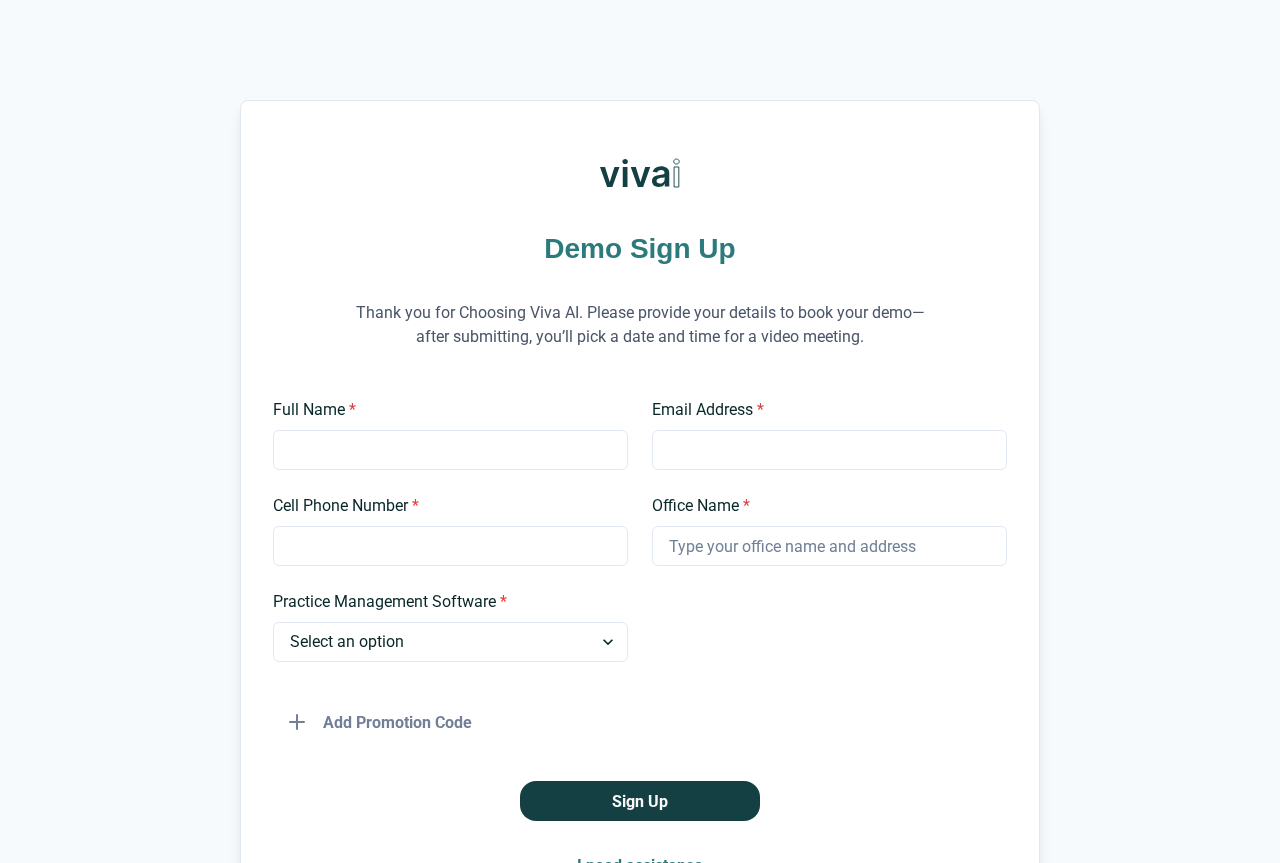 scroll, scrollTop: 0, scrollLeft: 0, axis: both 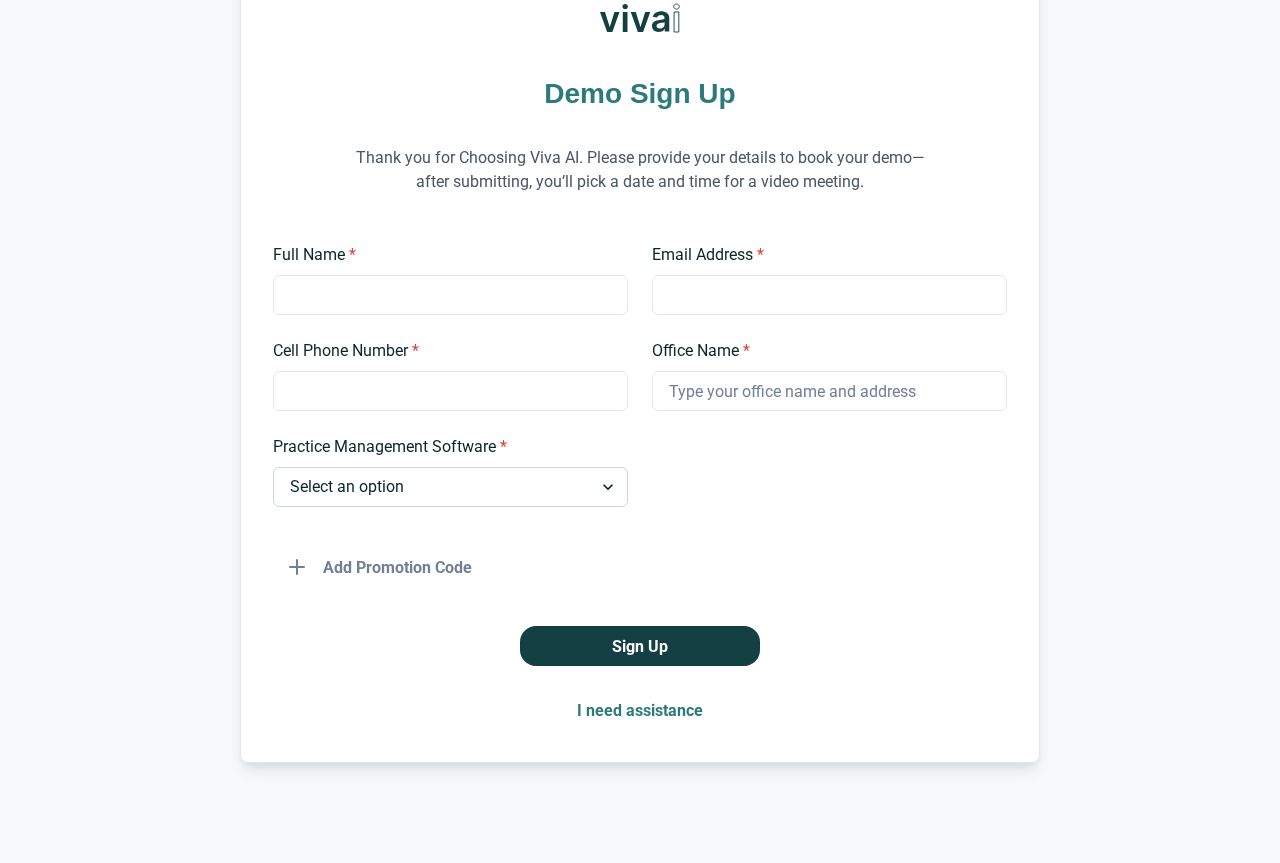 click on "Select an option Dentrix Open Dental EagleSoft Denticon Other" at bounding box center [450, 487] 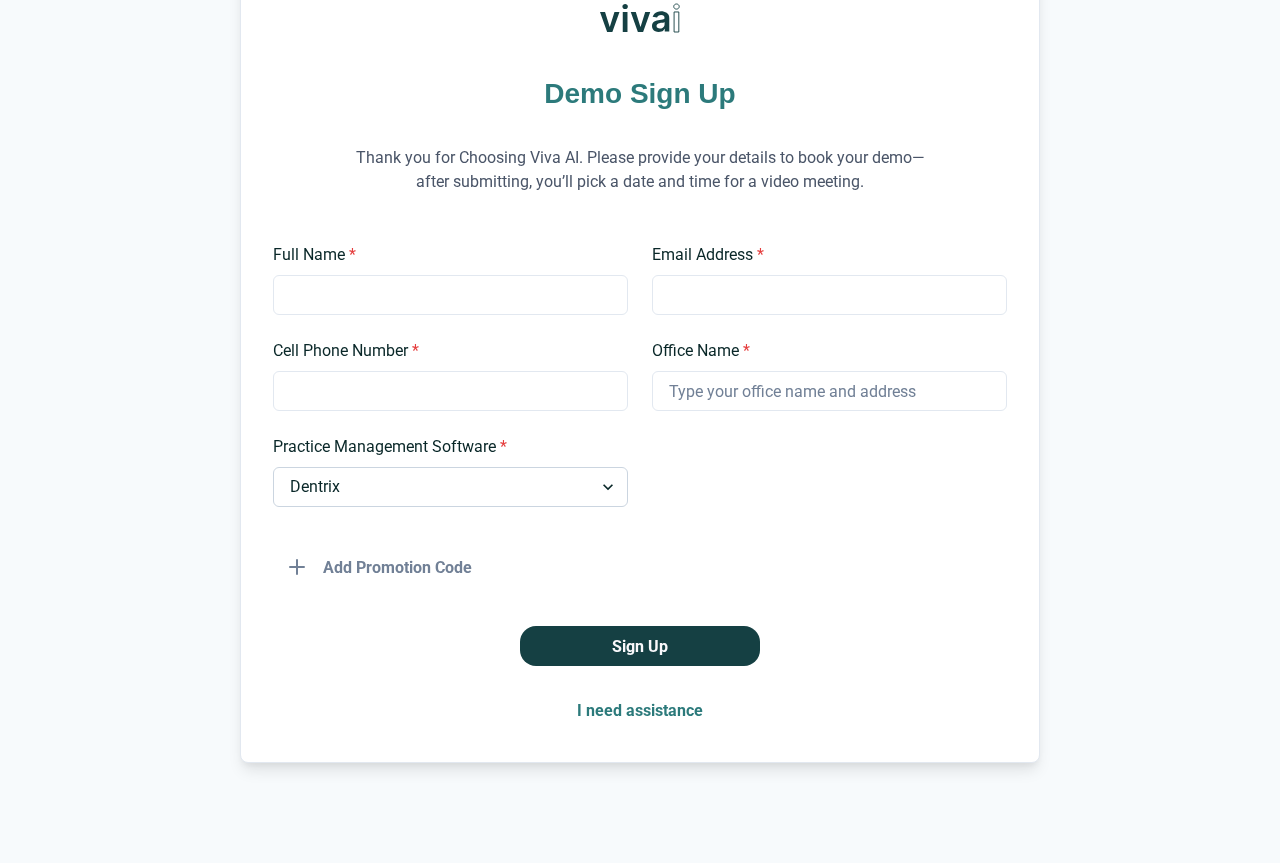 click on "Select an option Dentrix Open Dental EagleSoft Denticon Other" at bounding box center (450, 487) 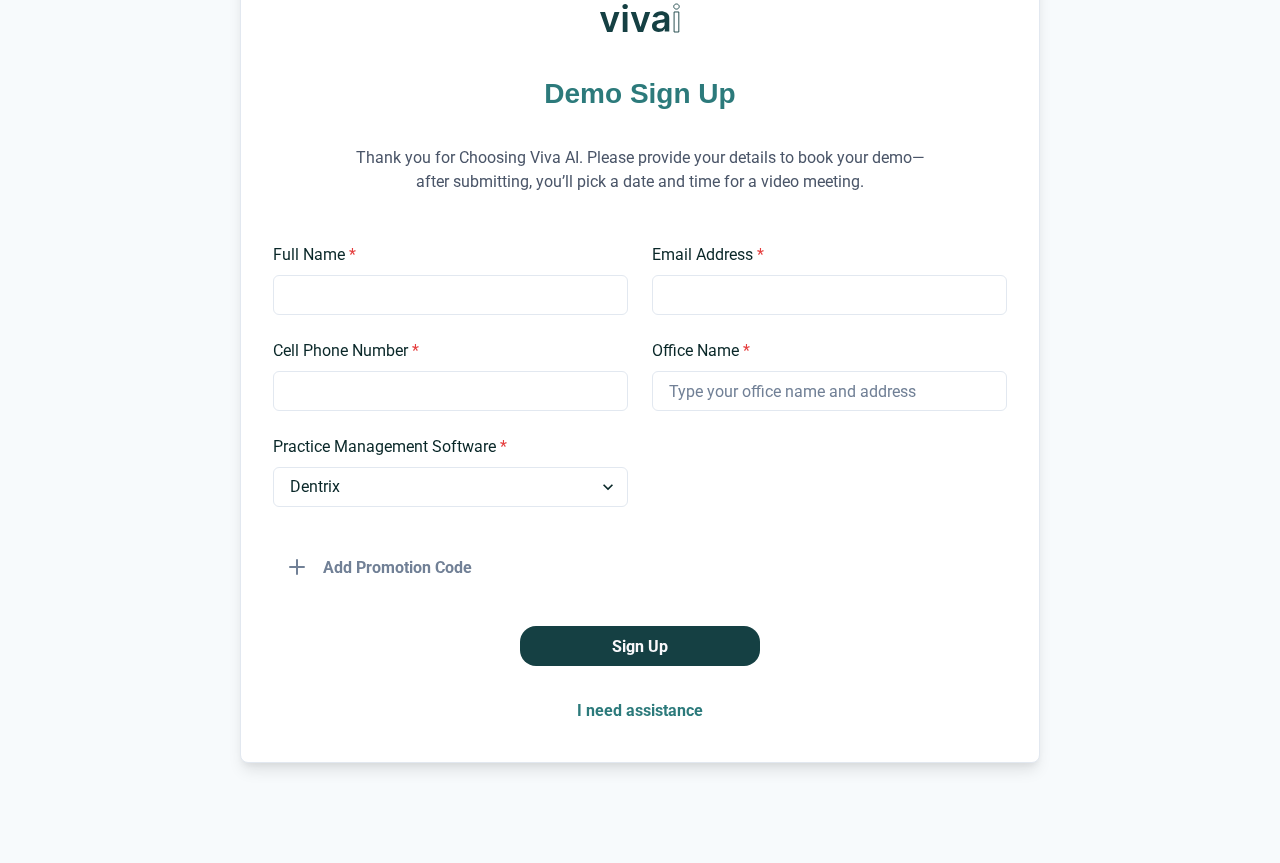 click at bounding box center [829, 471] 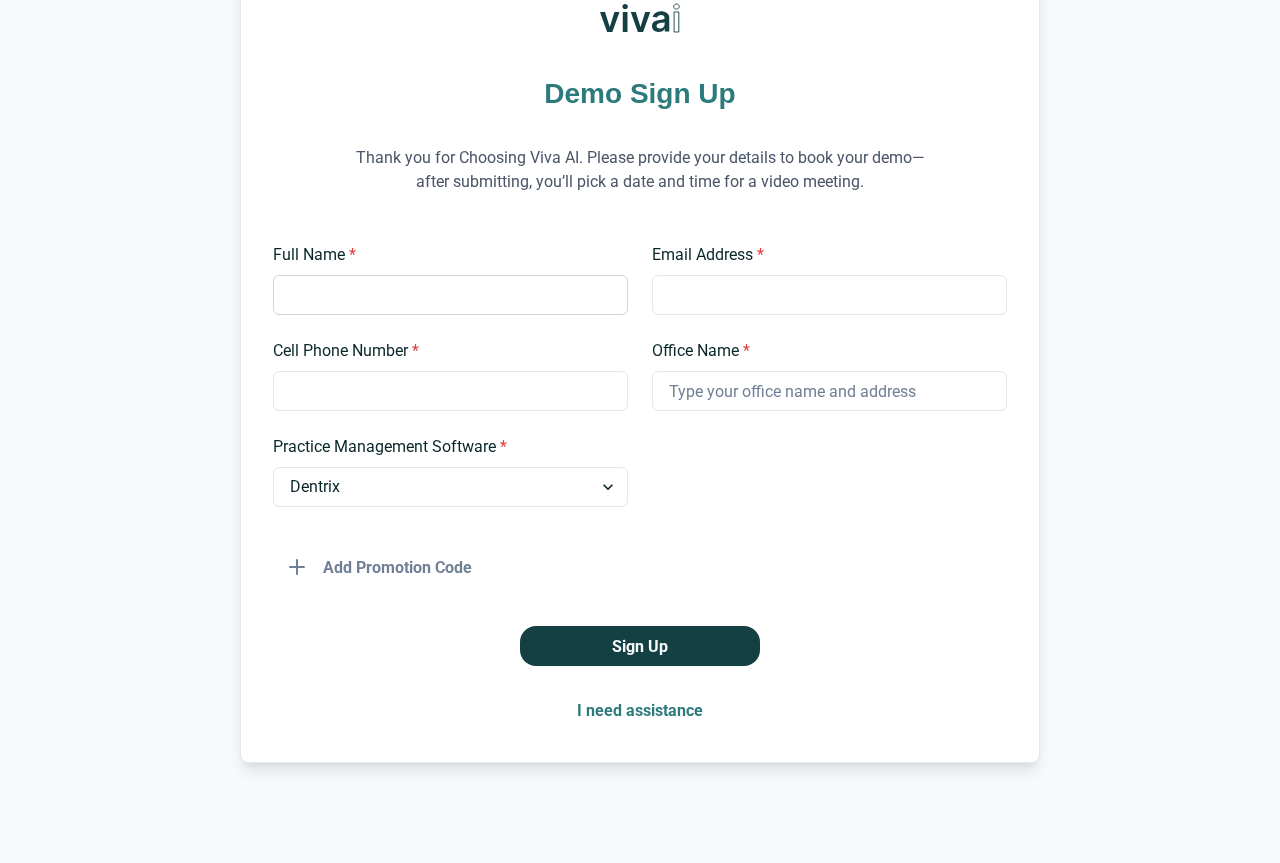 click on "Full Name *" at bounding box center (450, 295) 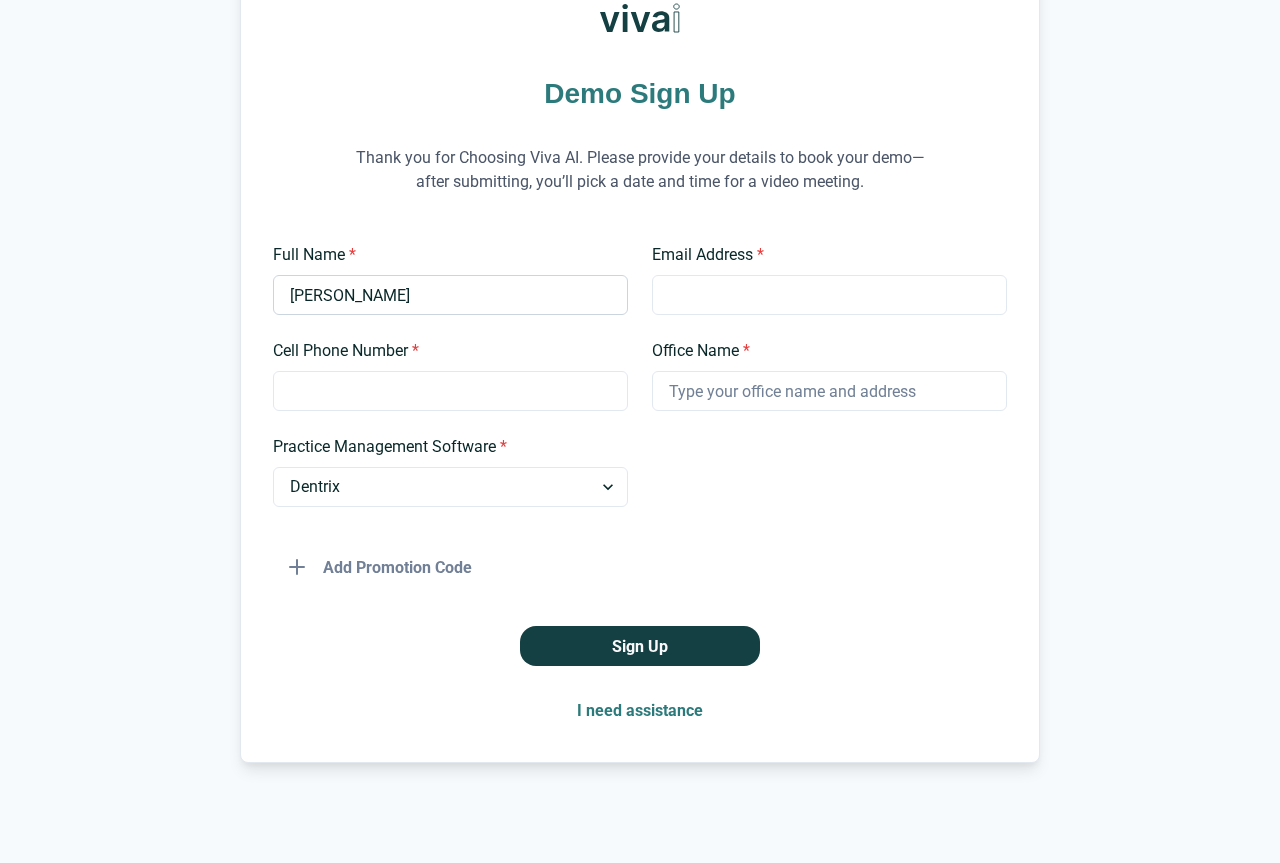 type on "[EMAIL_ADDRESS][DOMAIN_NAME]" 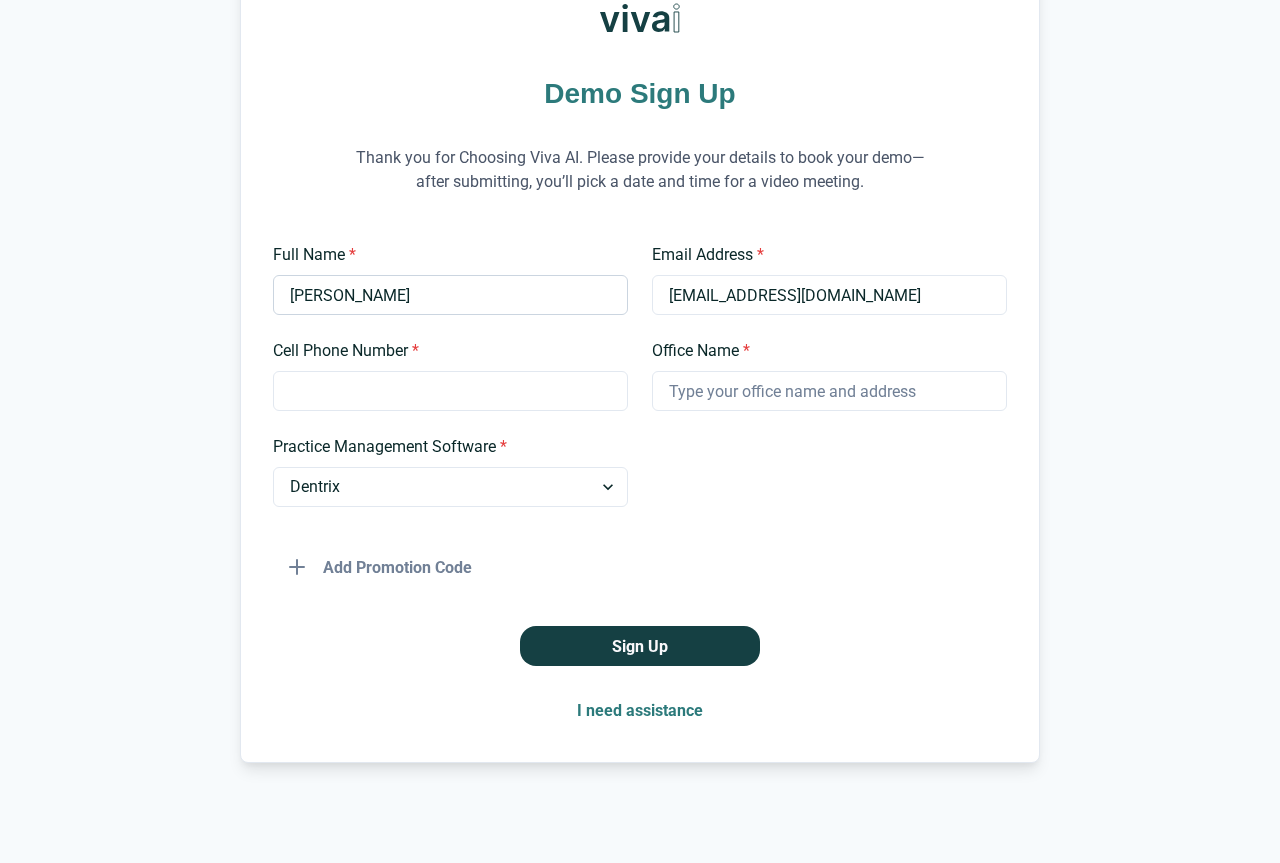 type on "9175977843" 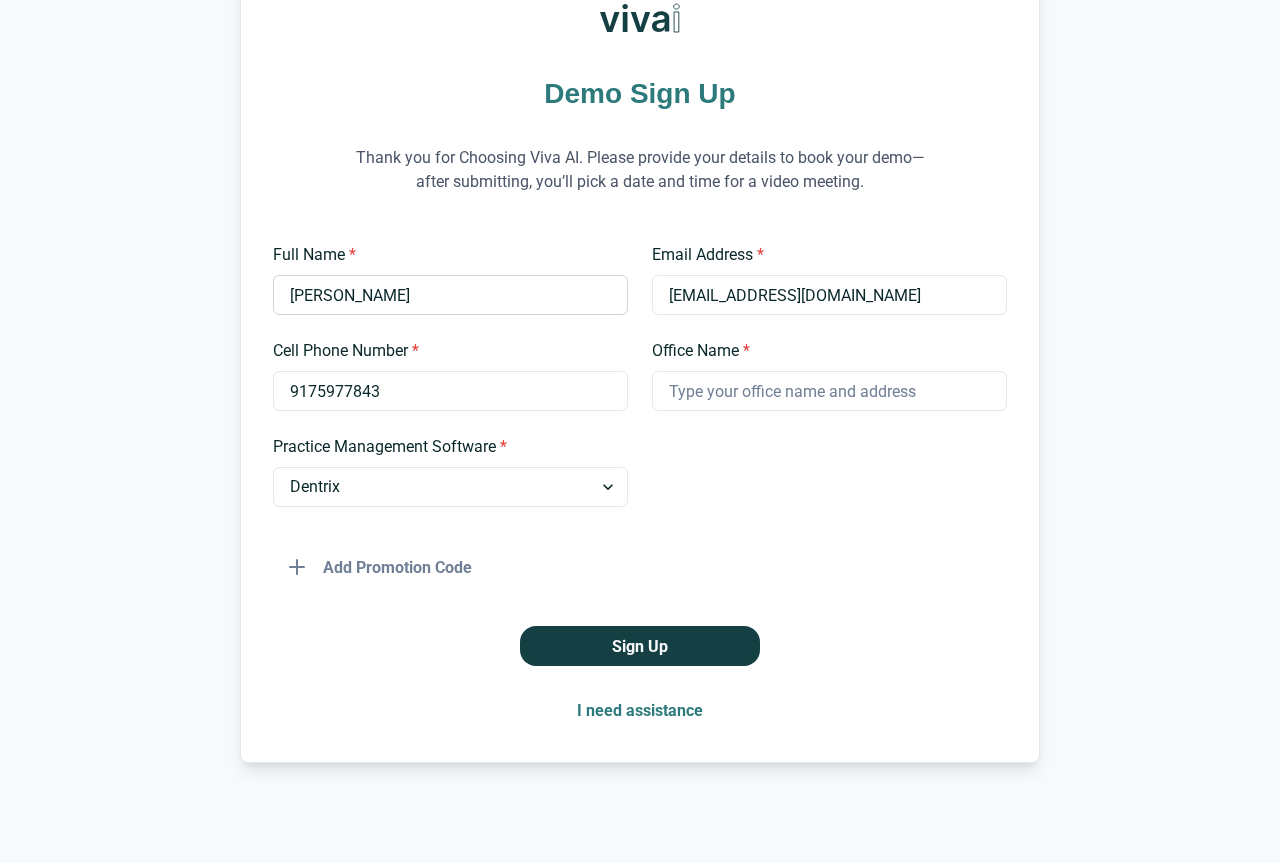 type on "Tiba Dental pc" 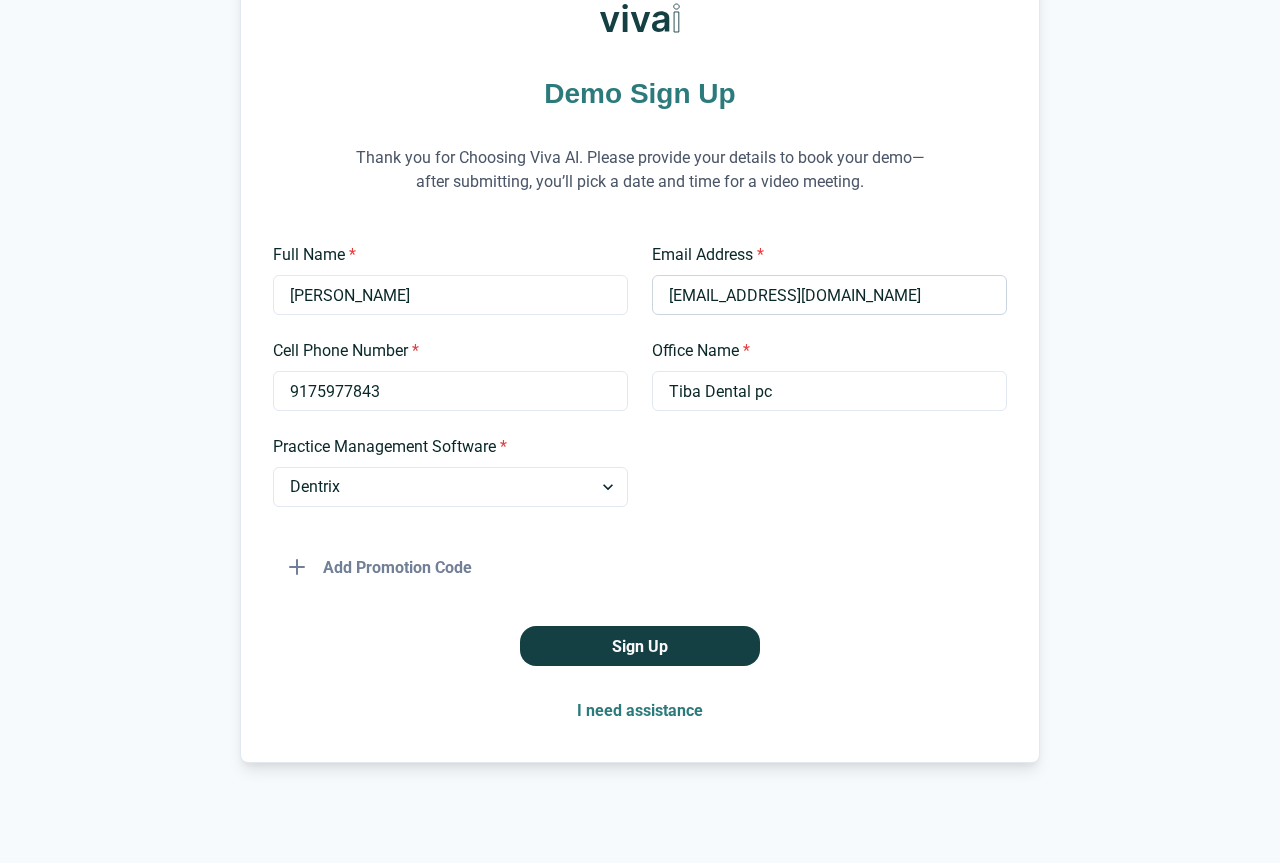 drag, startPoint x: 780, startPoint y: 293, endPoint x: 664, endPoint y: 293, distance: 116 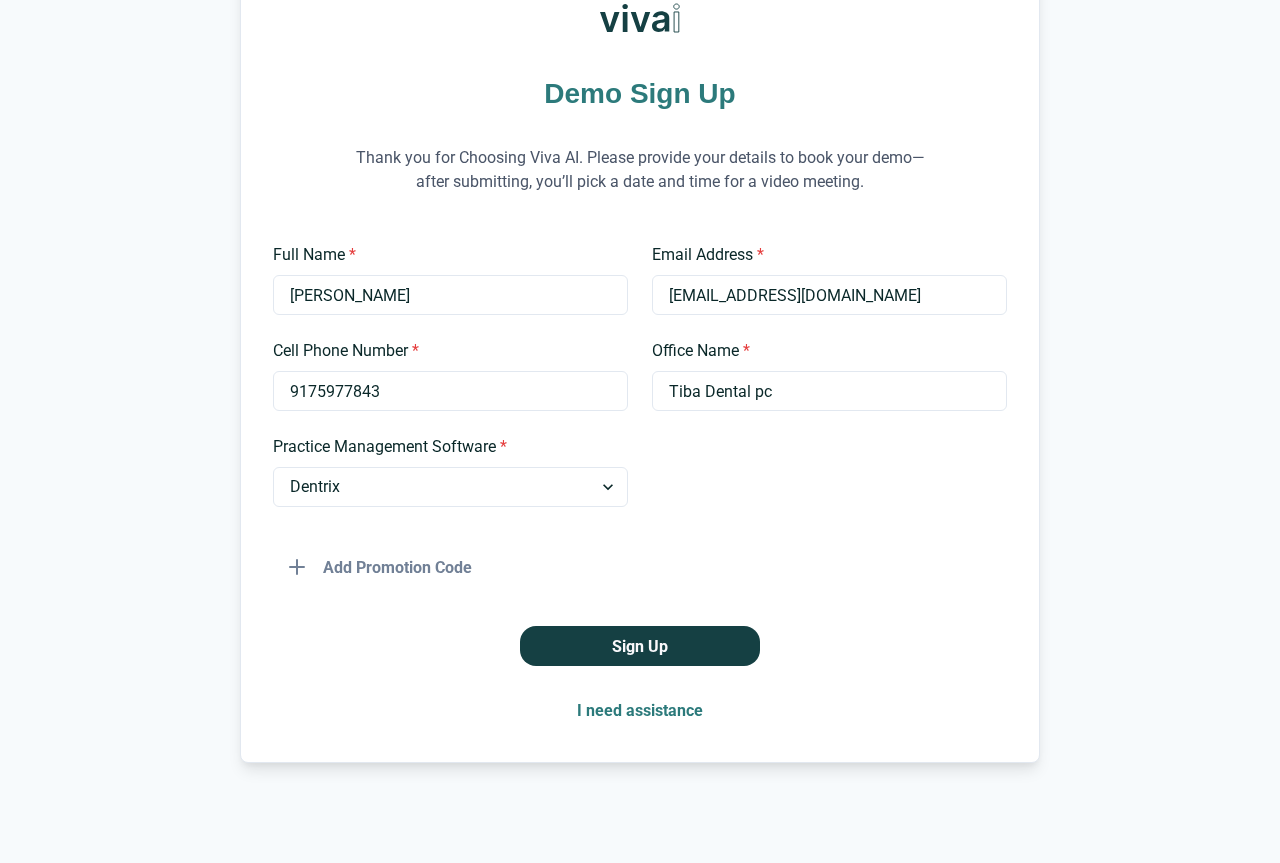 type on "[EMAIL_ADDRESS][DOMAIN_NAME]" 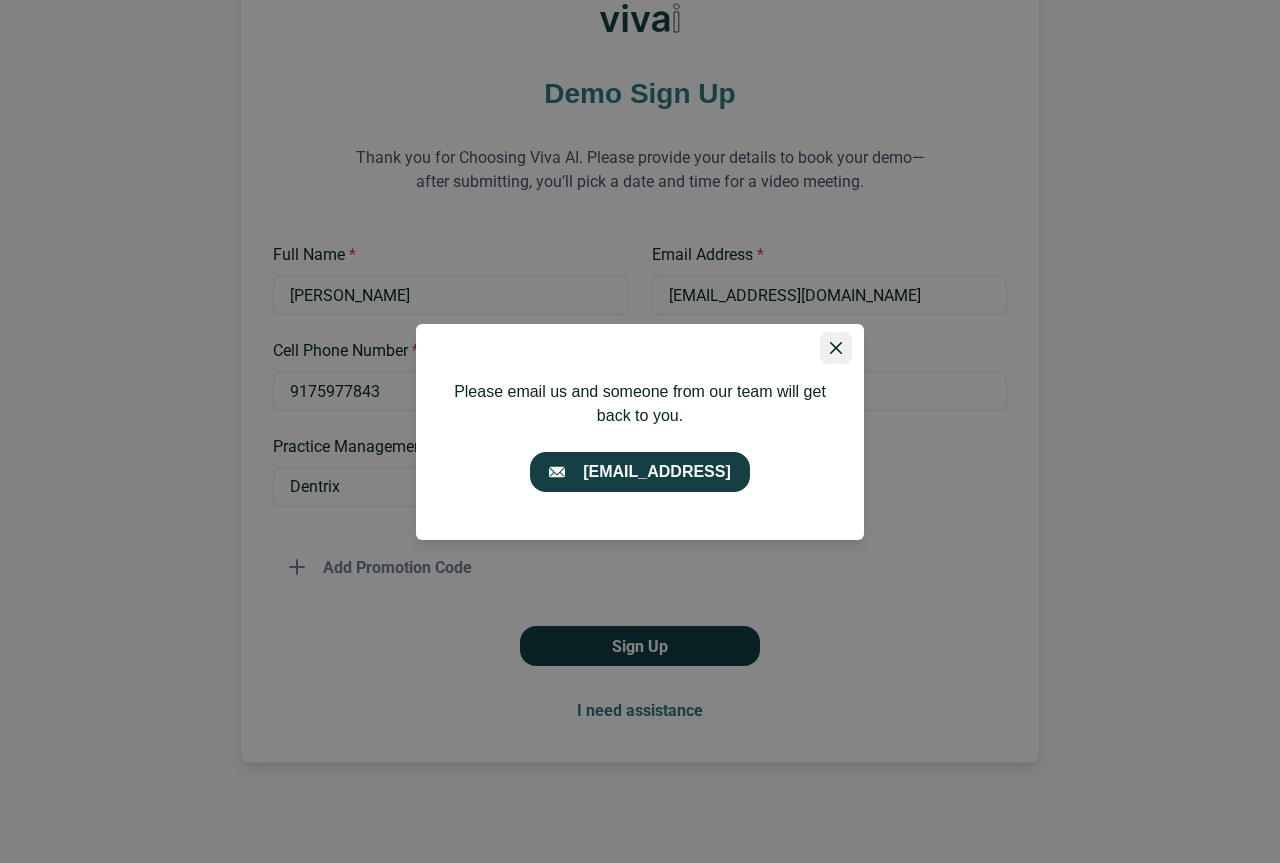click at bounding box center (836, 348) 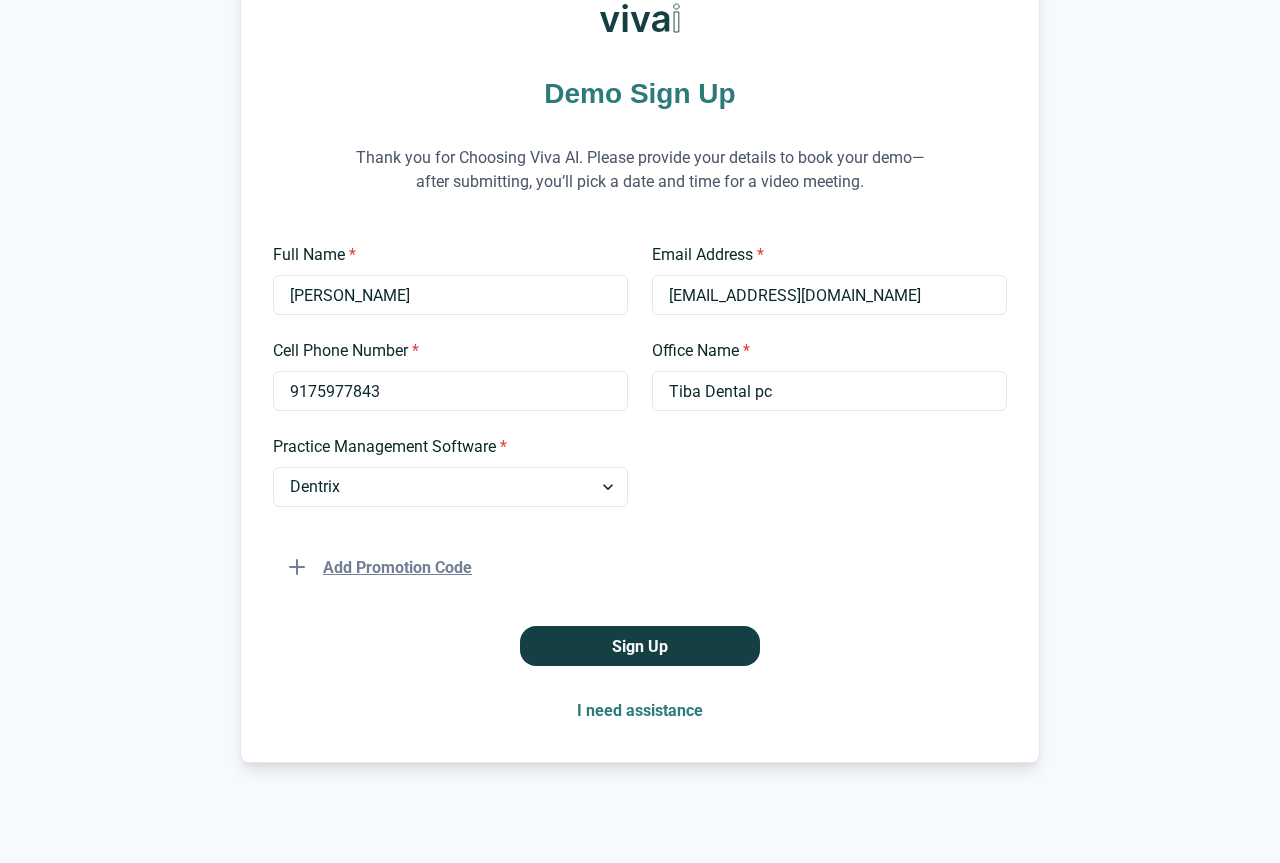 click on "Add Promotion Code" at bounding box center (380, 567) 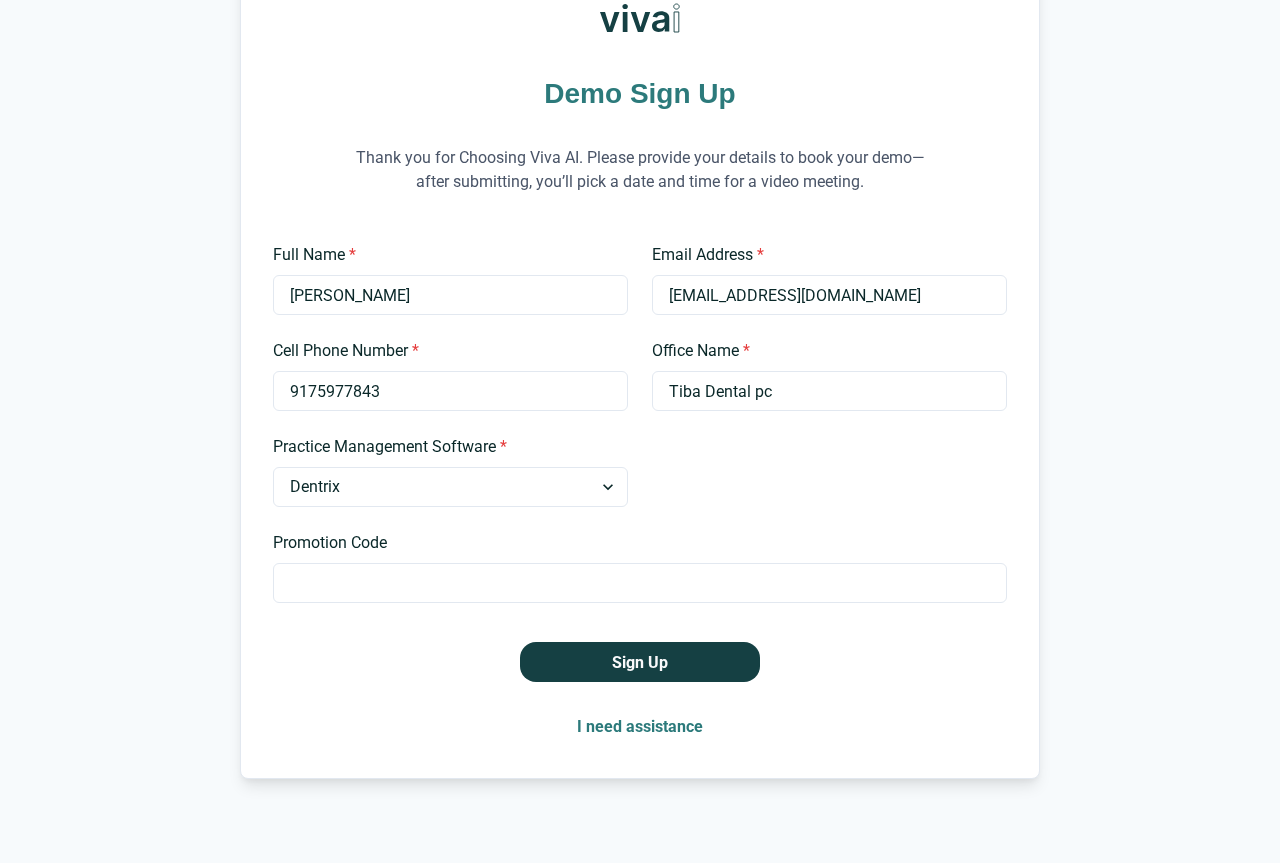 click on "Promotion Code" at bounding box center [634, 543] 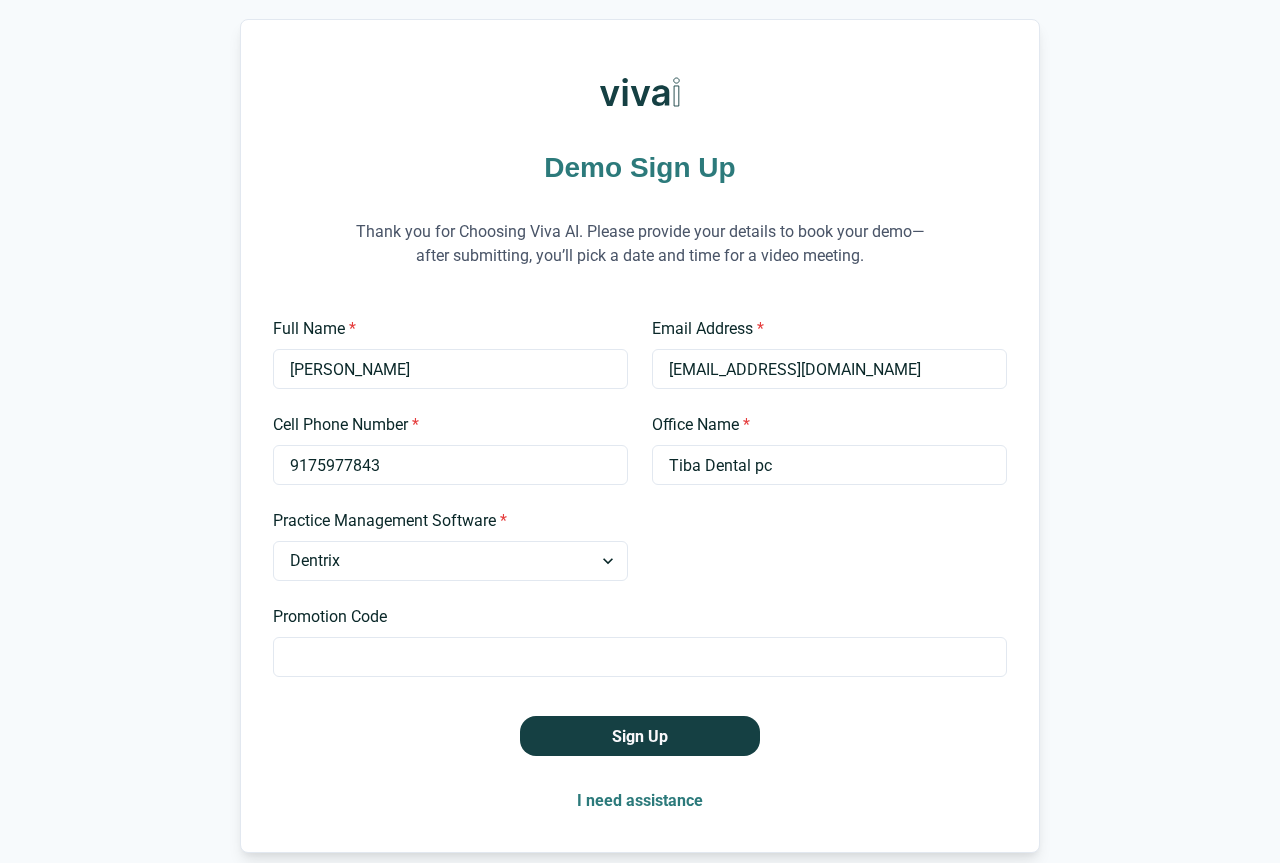 scroll, scrollTop: 0, scrollLeft: 0, axis: both 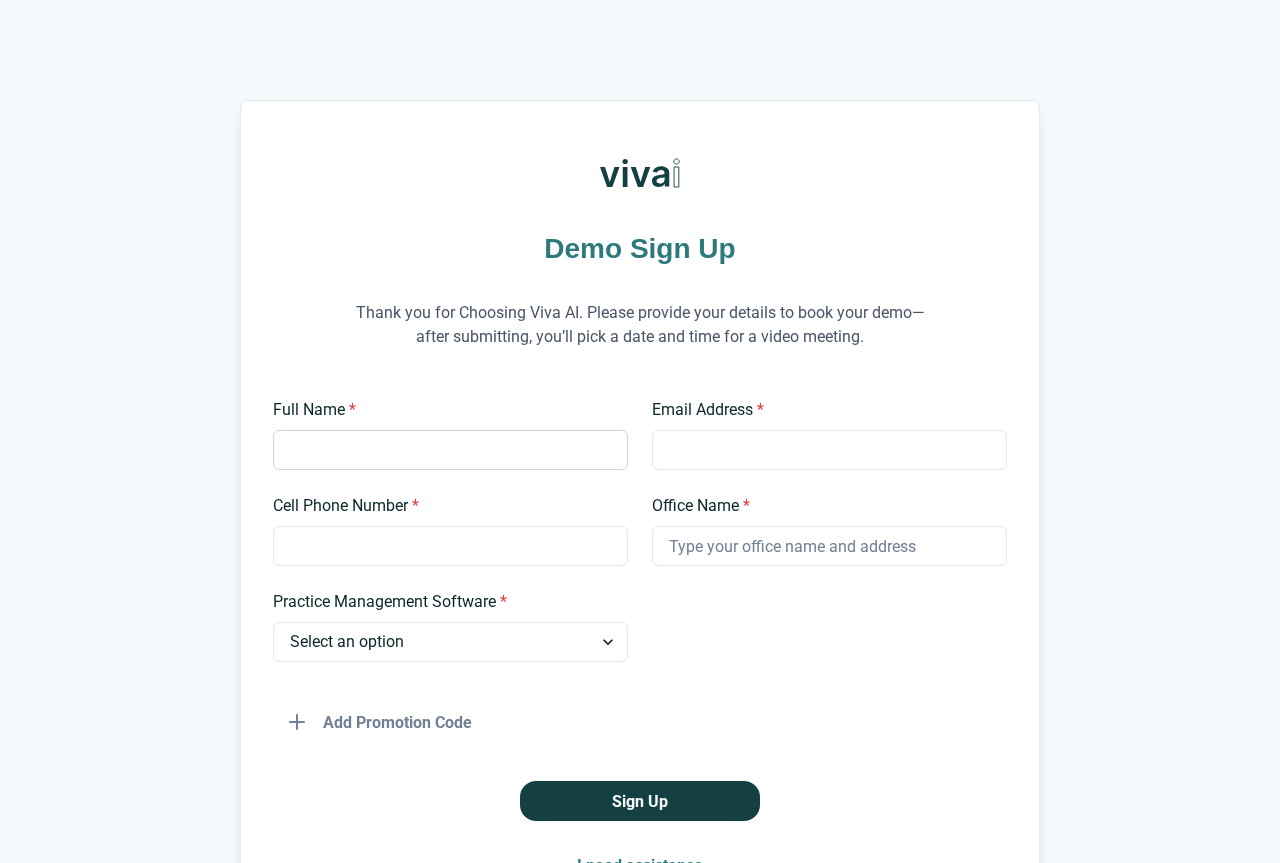 click on "Full Name *" at bounding box center (450, 450) 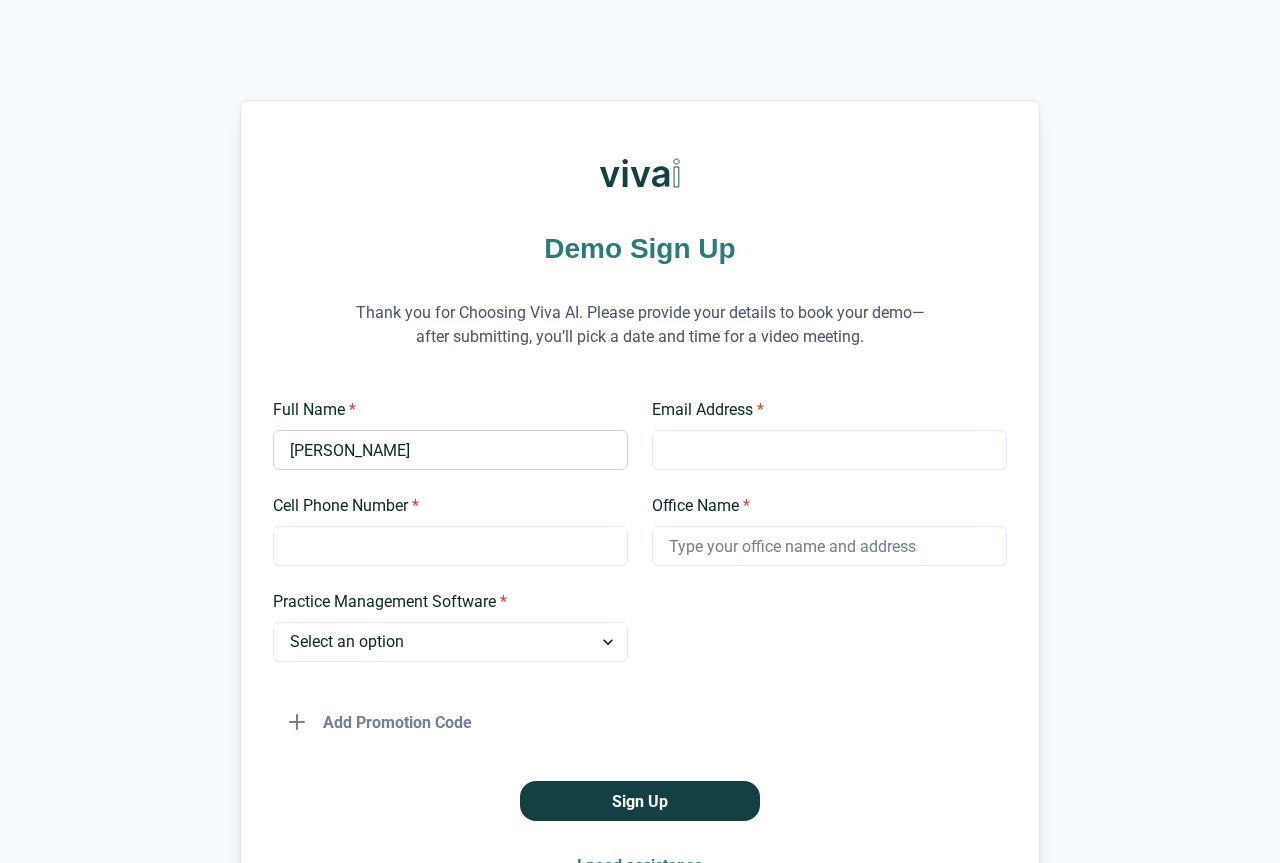 type on "abdelhamed124@yahoo.com" 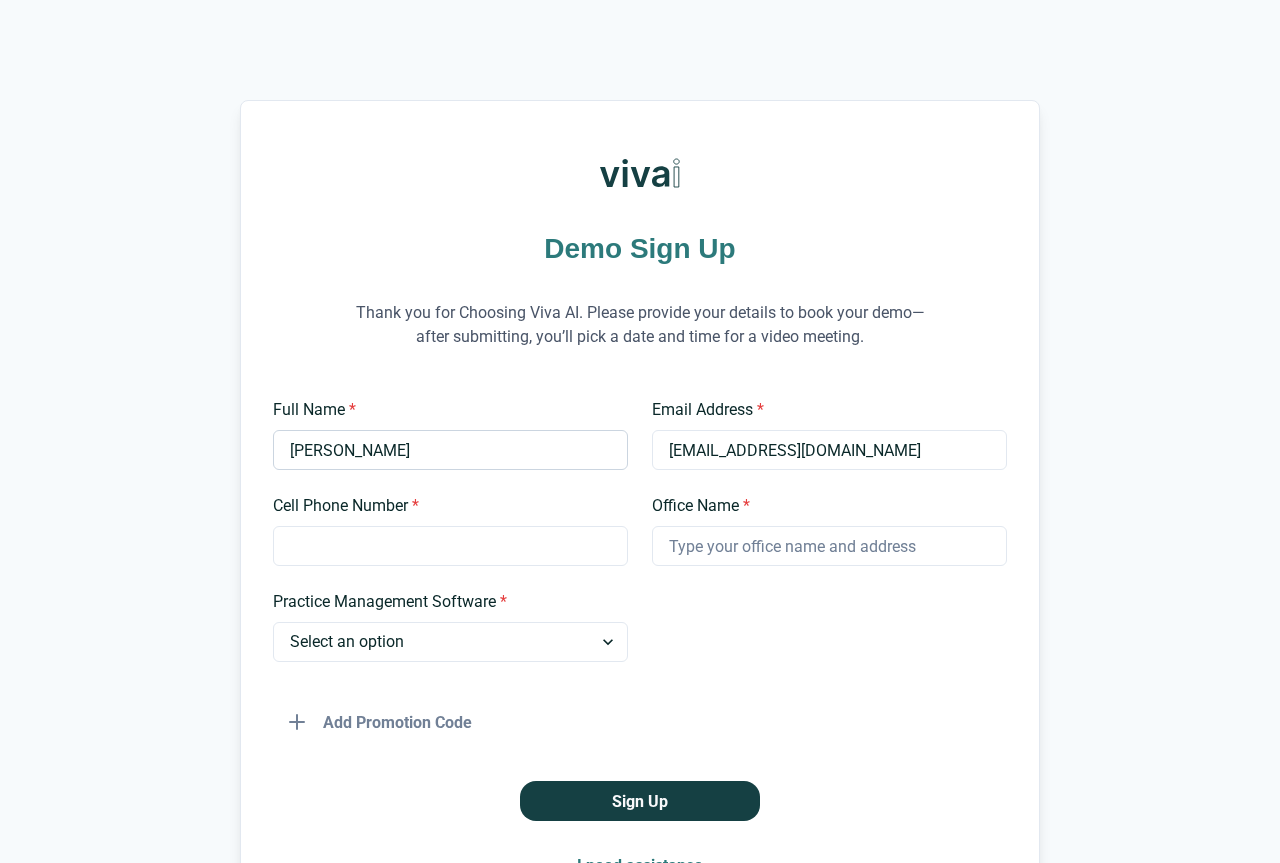 type on "9175977843" 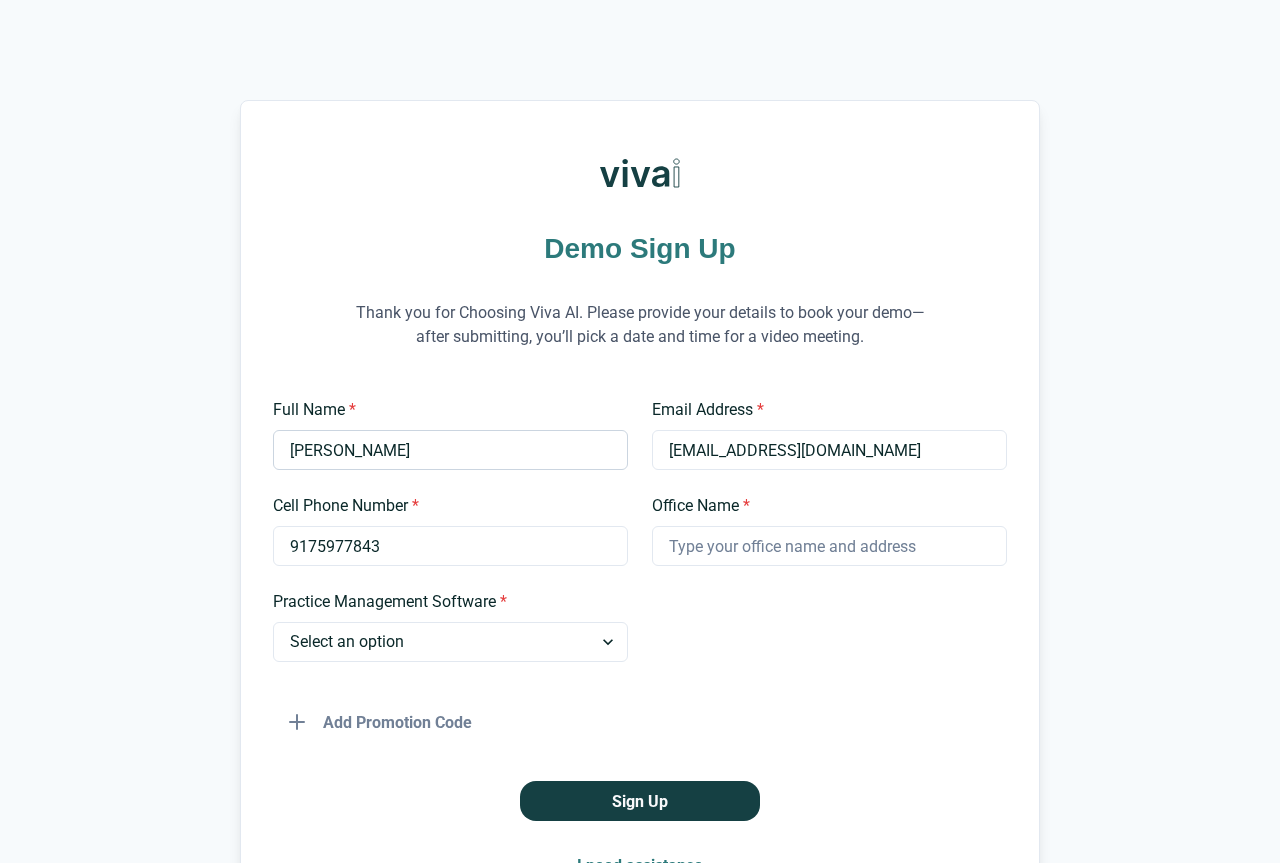 type on "Tiba Dental pc" 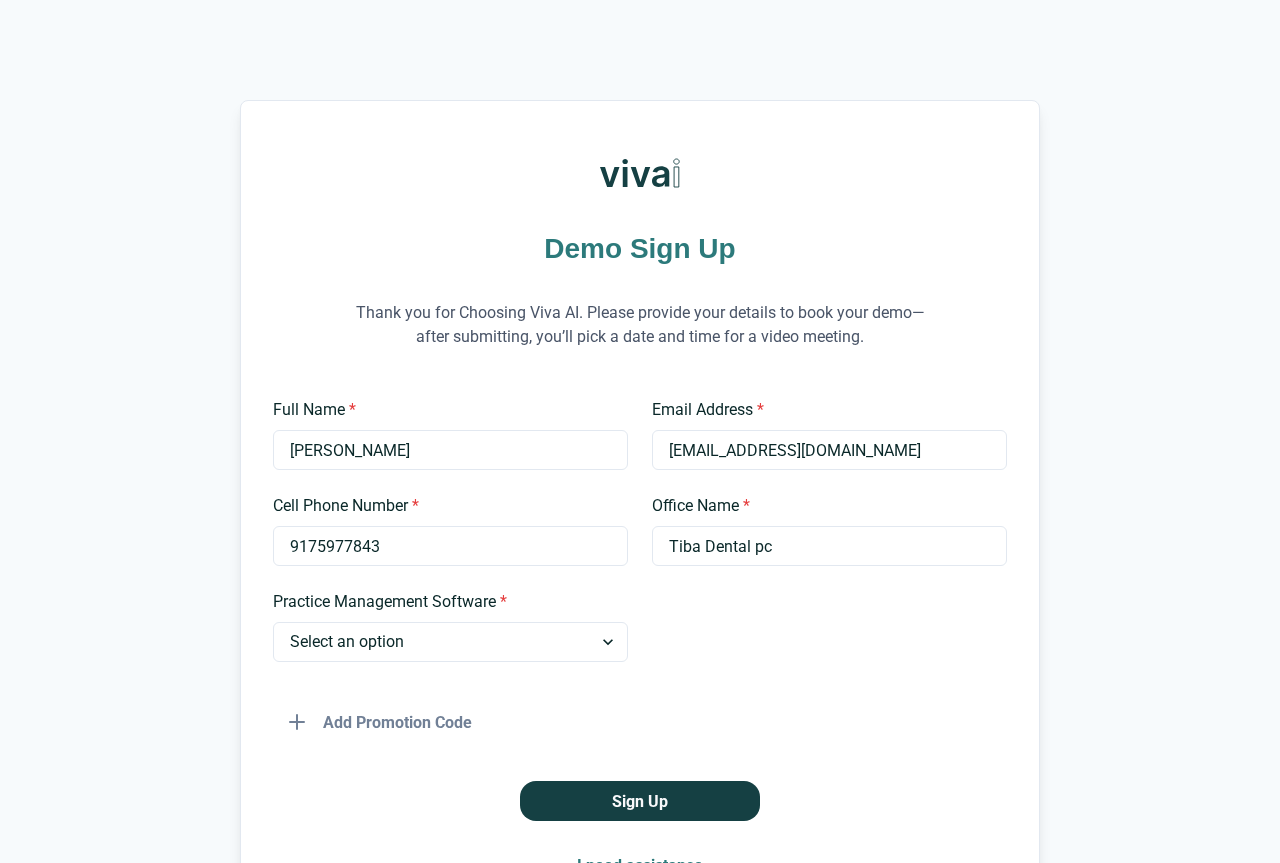 drag, startPoint x: 781, startPoint y: 448, endPoint x: 637, endPoint y: 440, distance: 144.22205 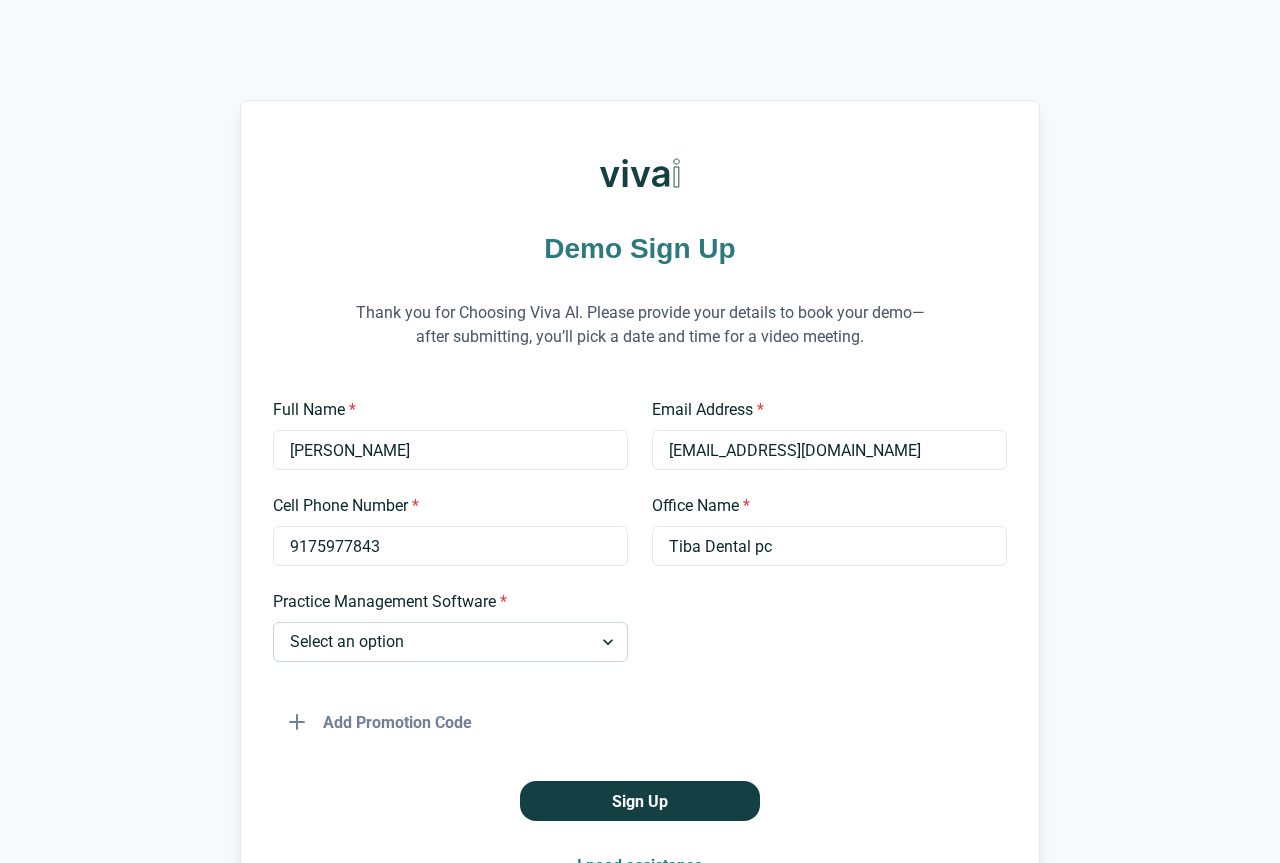 type on "[EMAIL_ADDRESS][DOMAIN_NAME]" 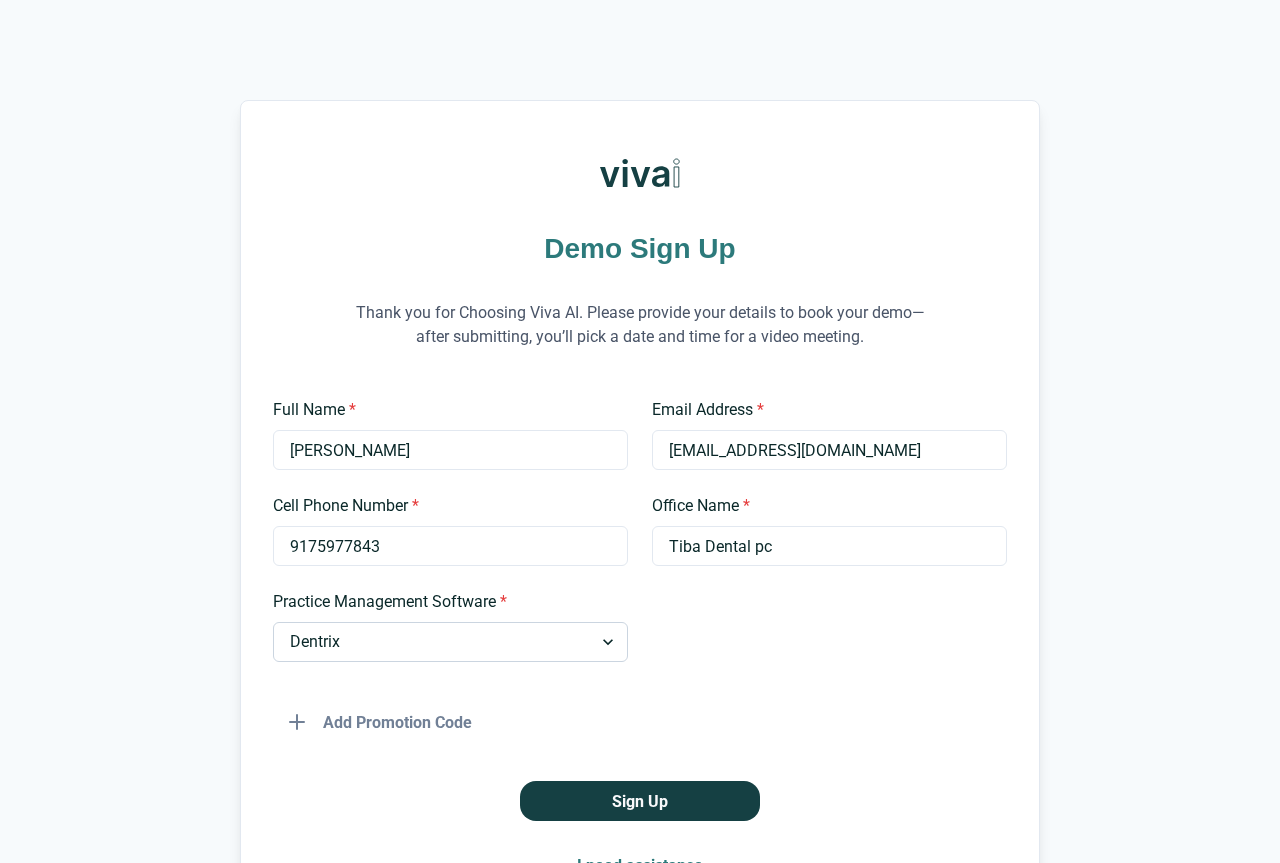 click on "Select an option Dentrix Open Dental EagleSoft Denticon Other" at bounding box center (450, 642) 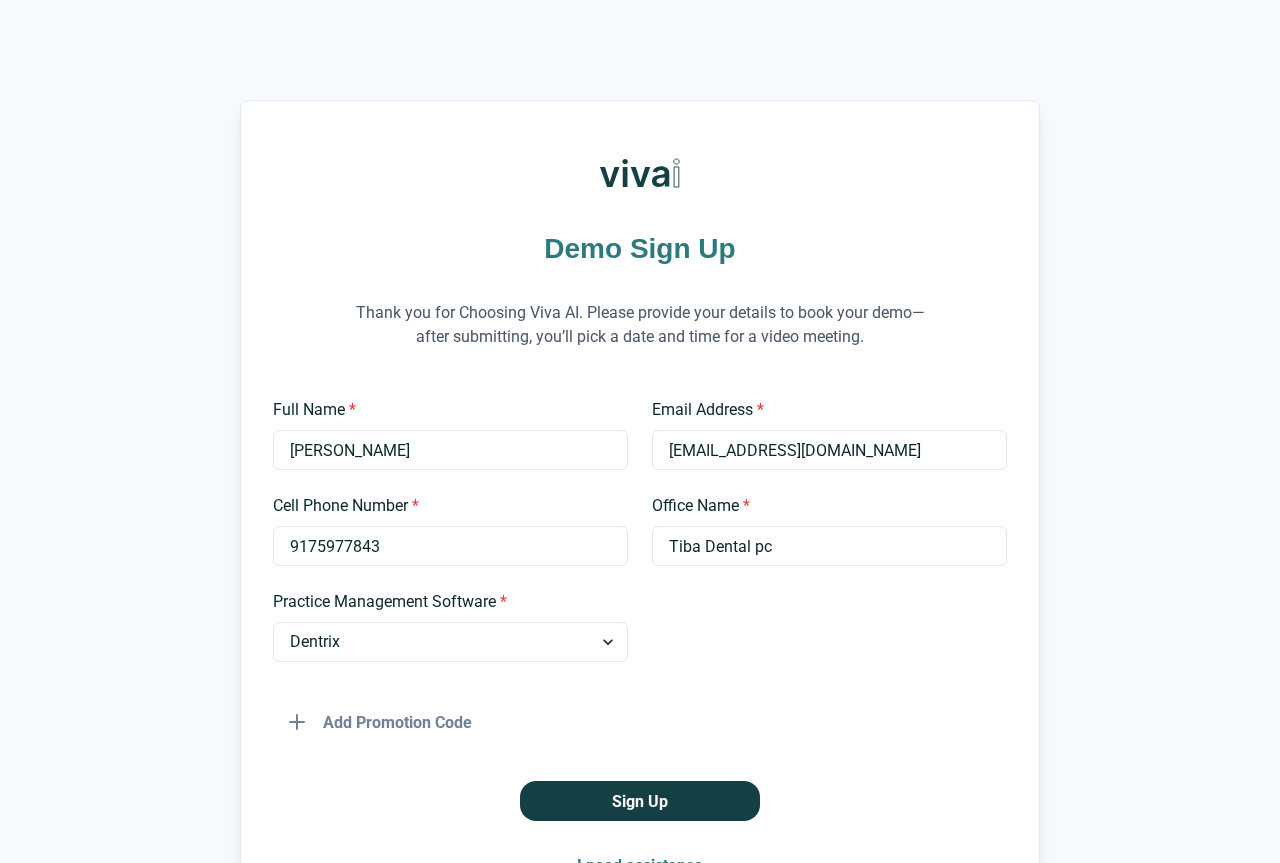 click on "Add Promotion Code" at bounding box center [640, 714] 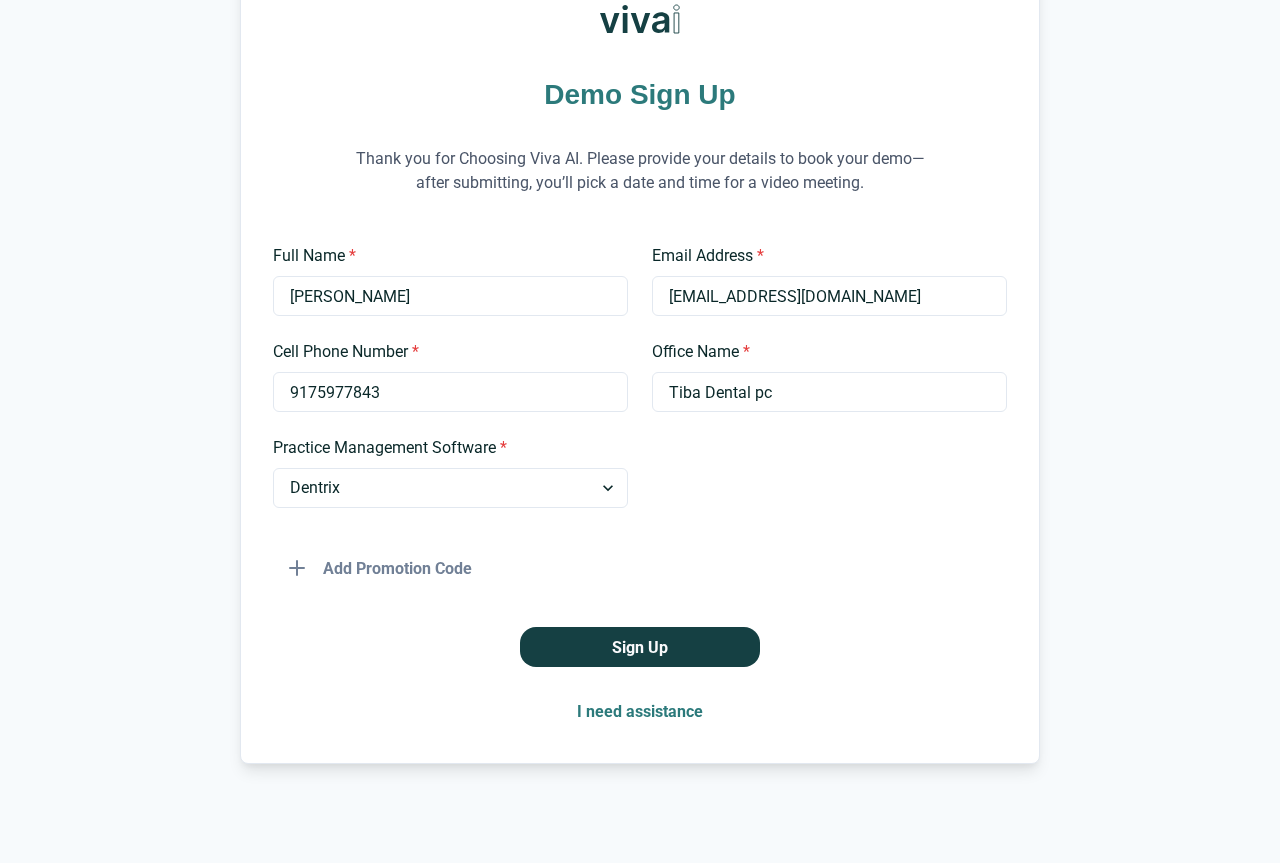 scroll, scrollTop: 155, scrollLeft: 0, axis: vertical 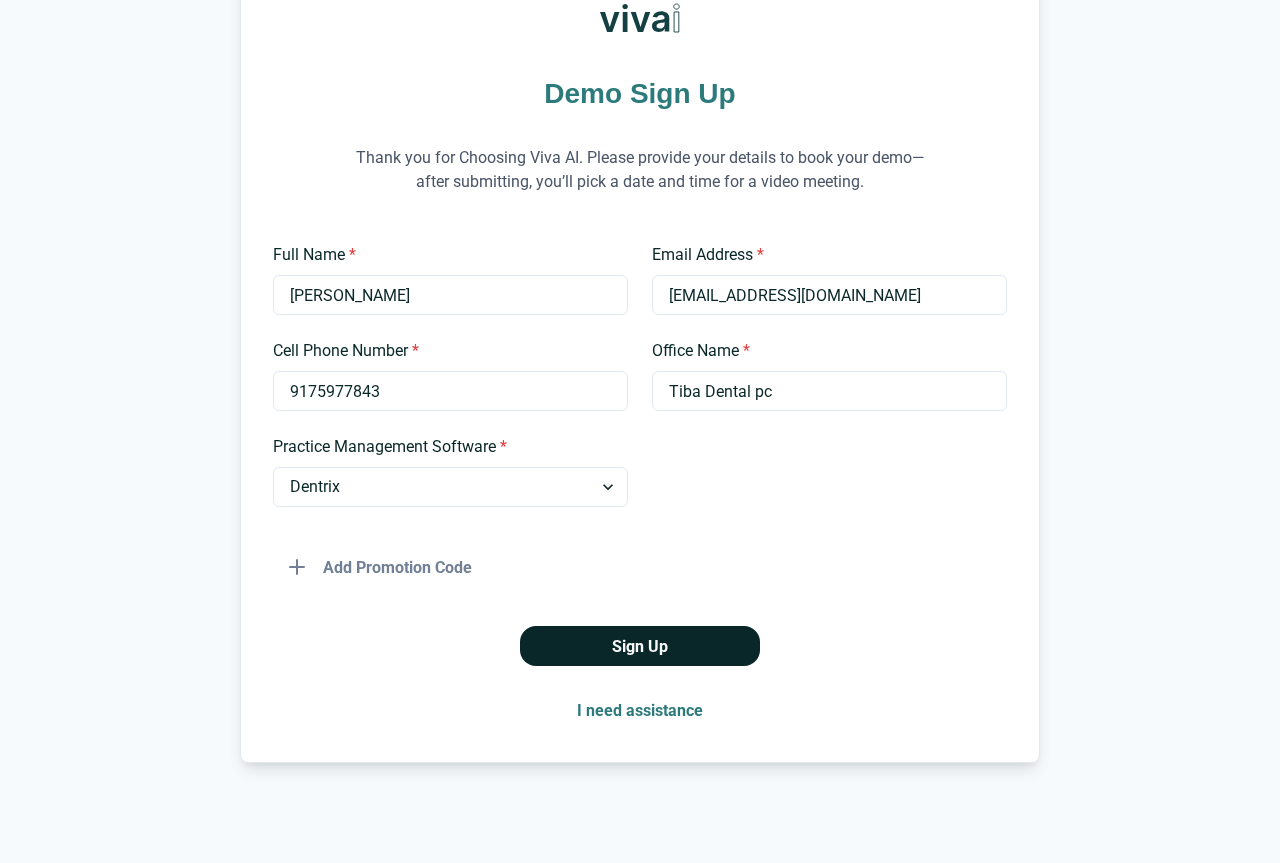 click on "Sign Up" at bounding box center [640, 646] 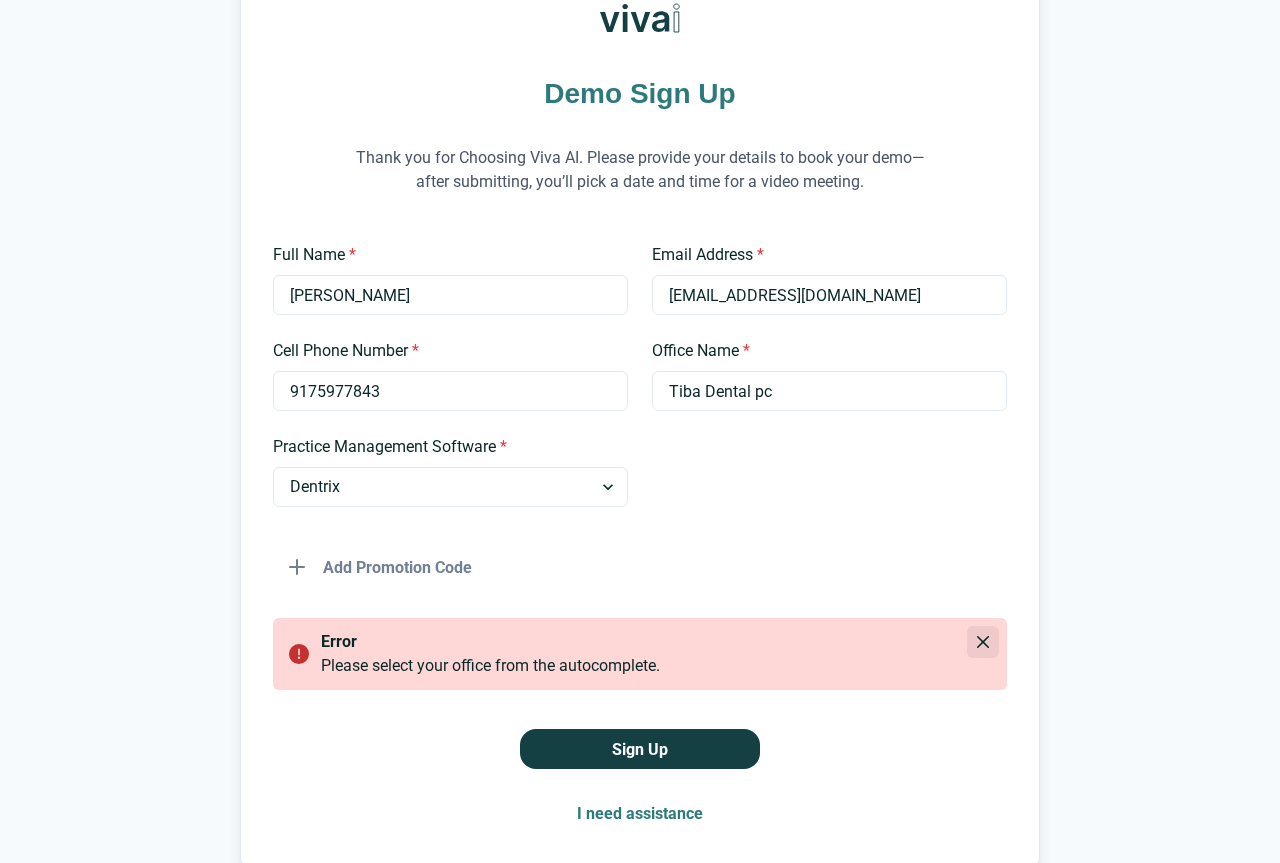 click at bounding box center [983, 642] 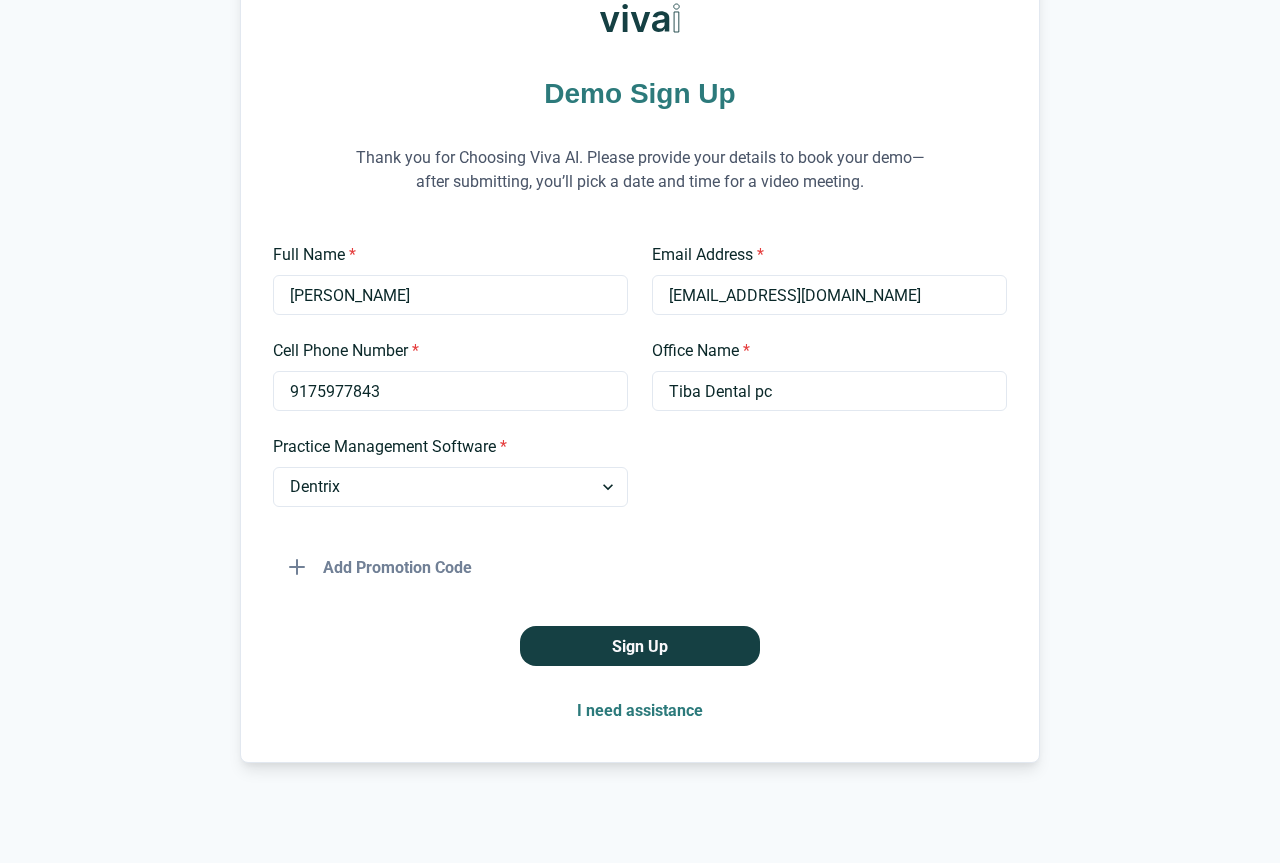 click at bounding box center (829, 471) 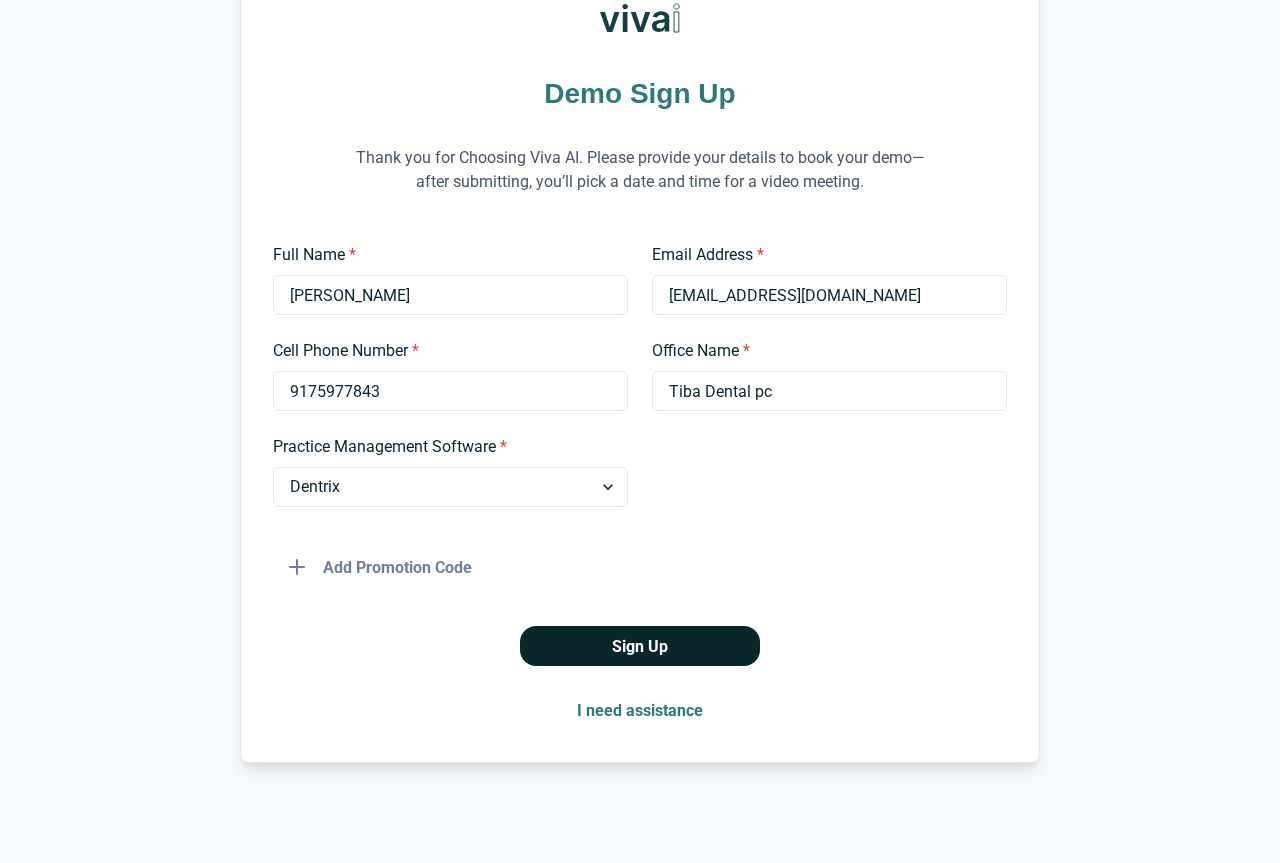 click on "Sign Up" at bounding box center [640, 646] 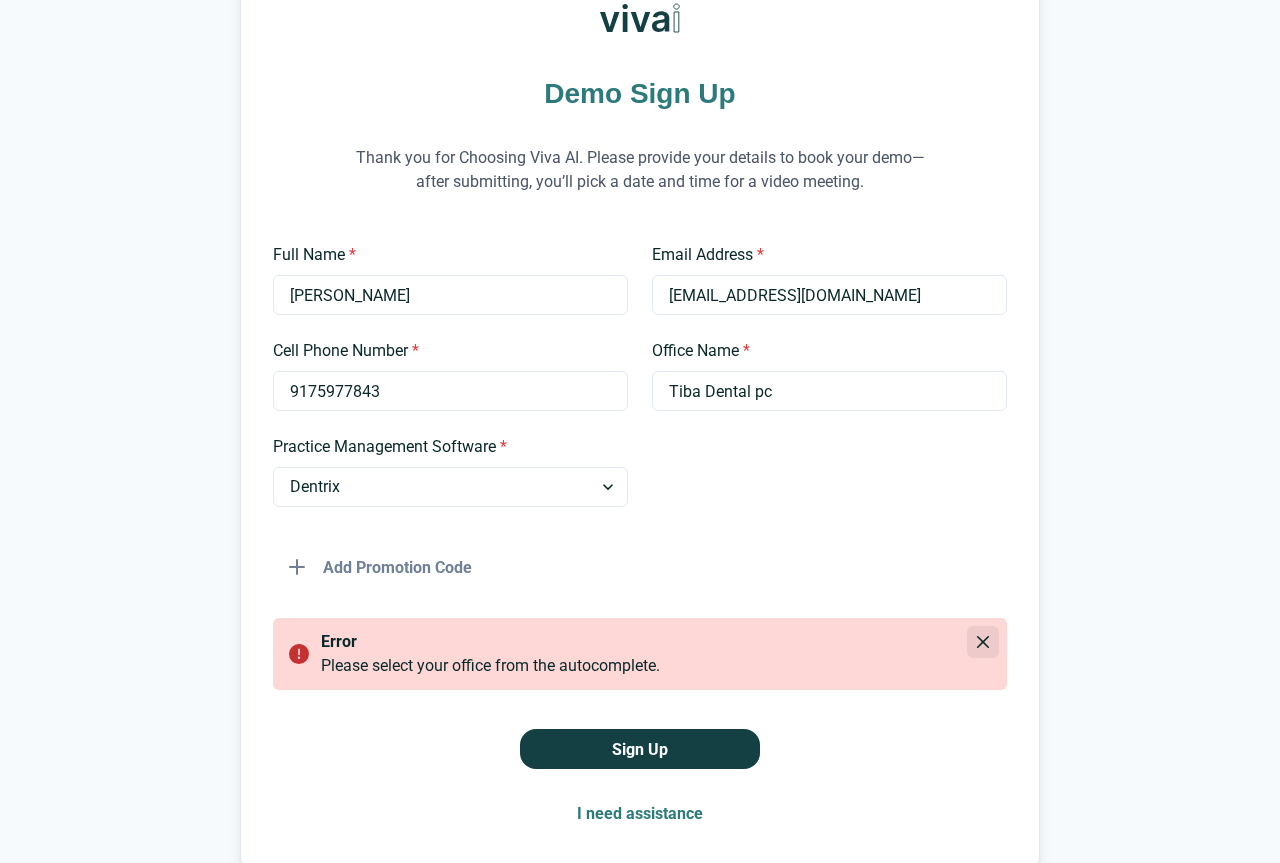 click 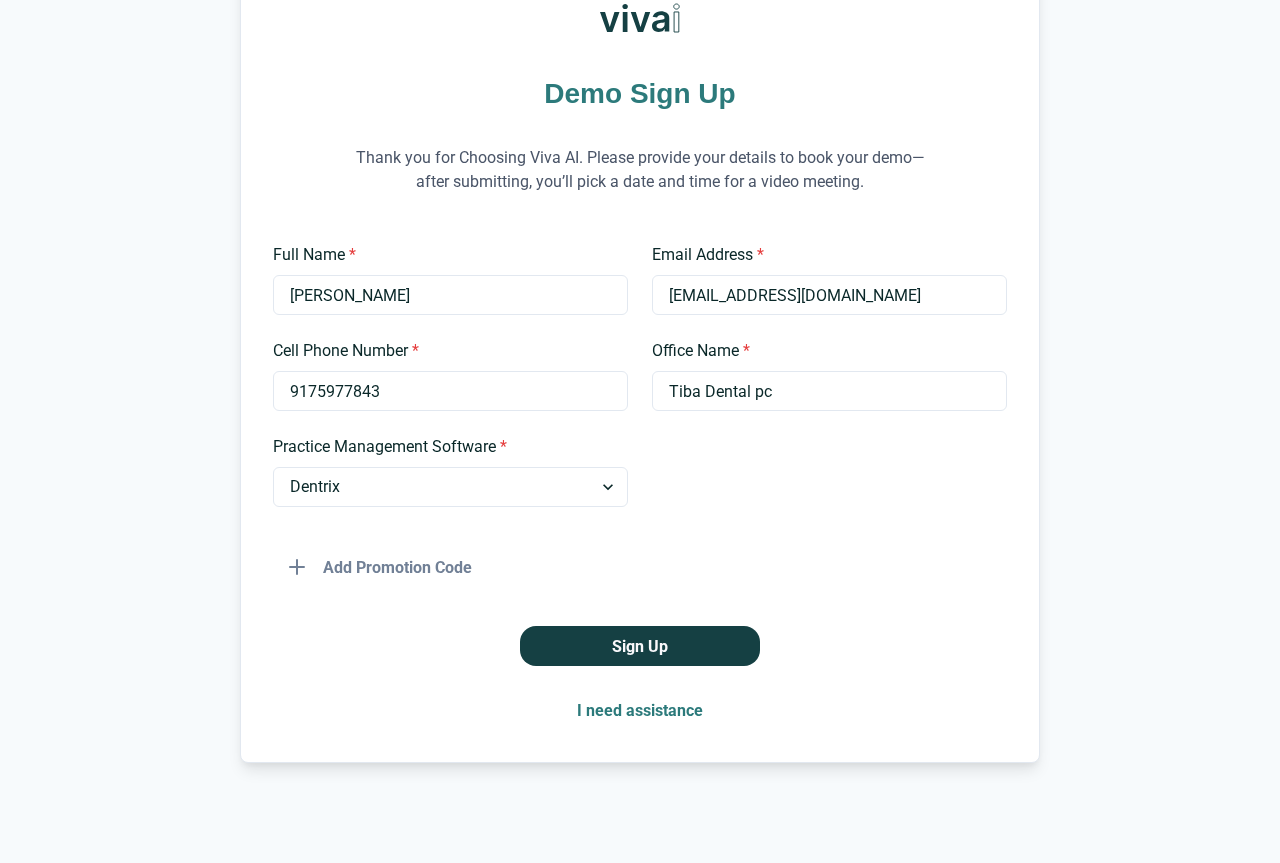 click on "I need assistance" at bounding box center [640, 710] 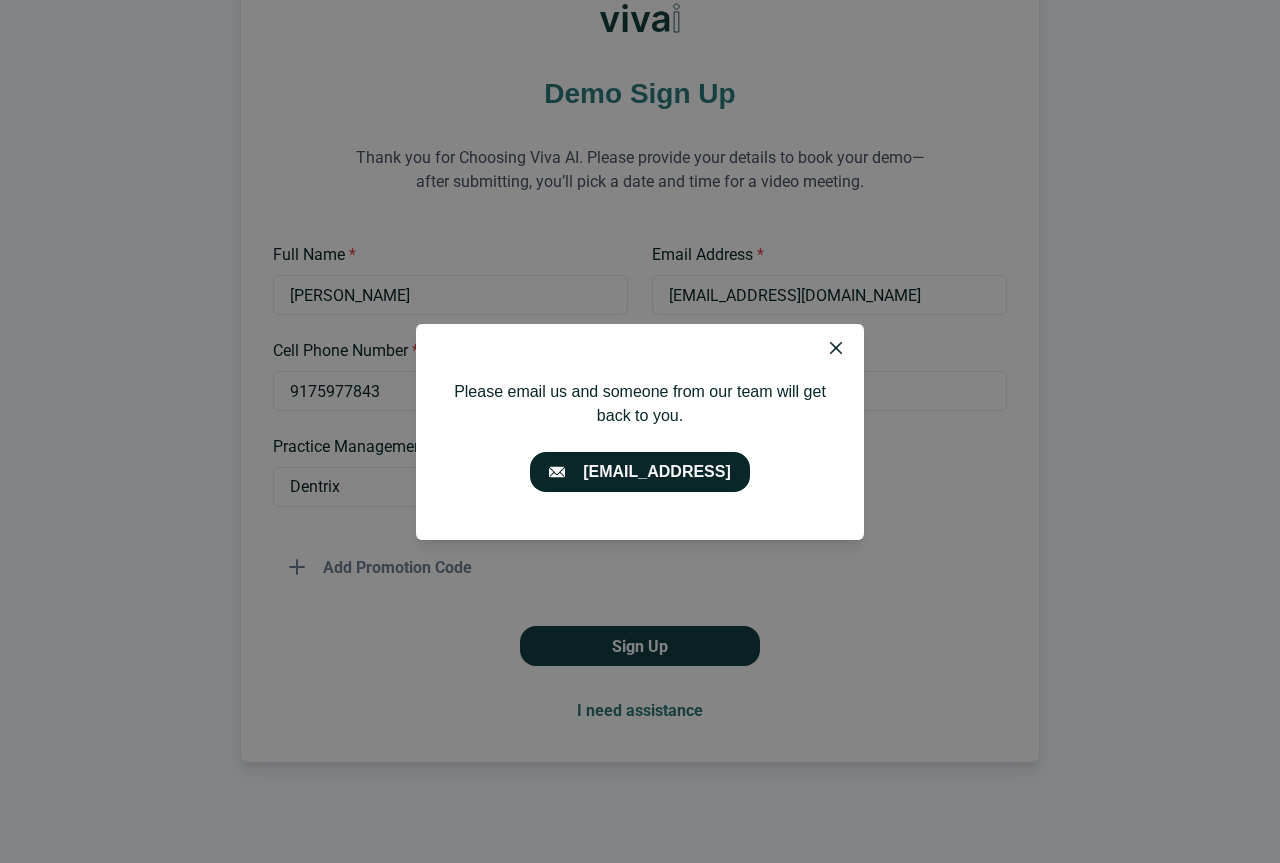 click on "[EMAIL_ADDRESS]" at bounding box center [640, 472] 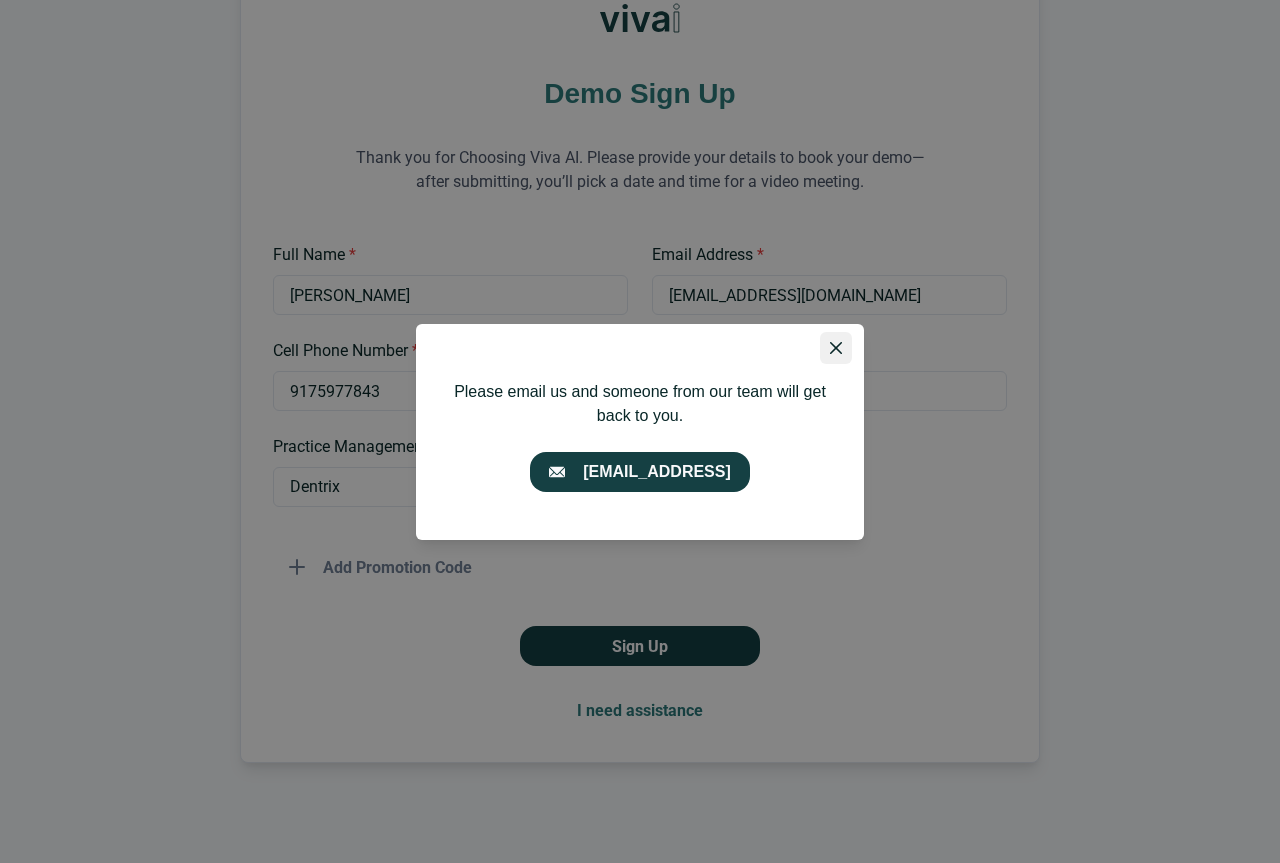 click 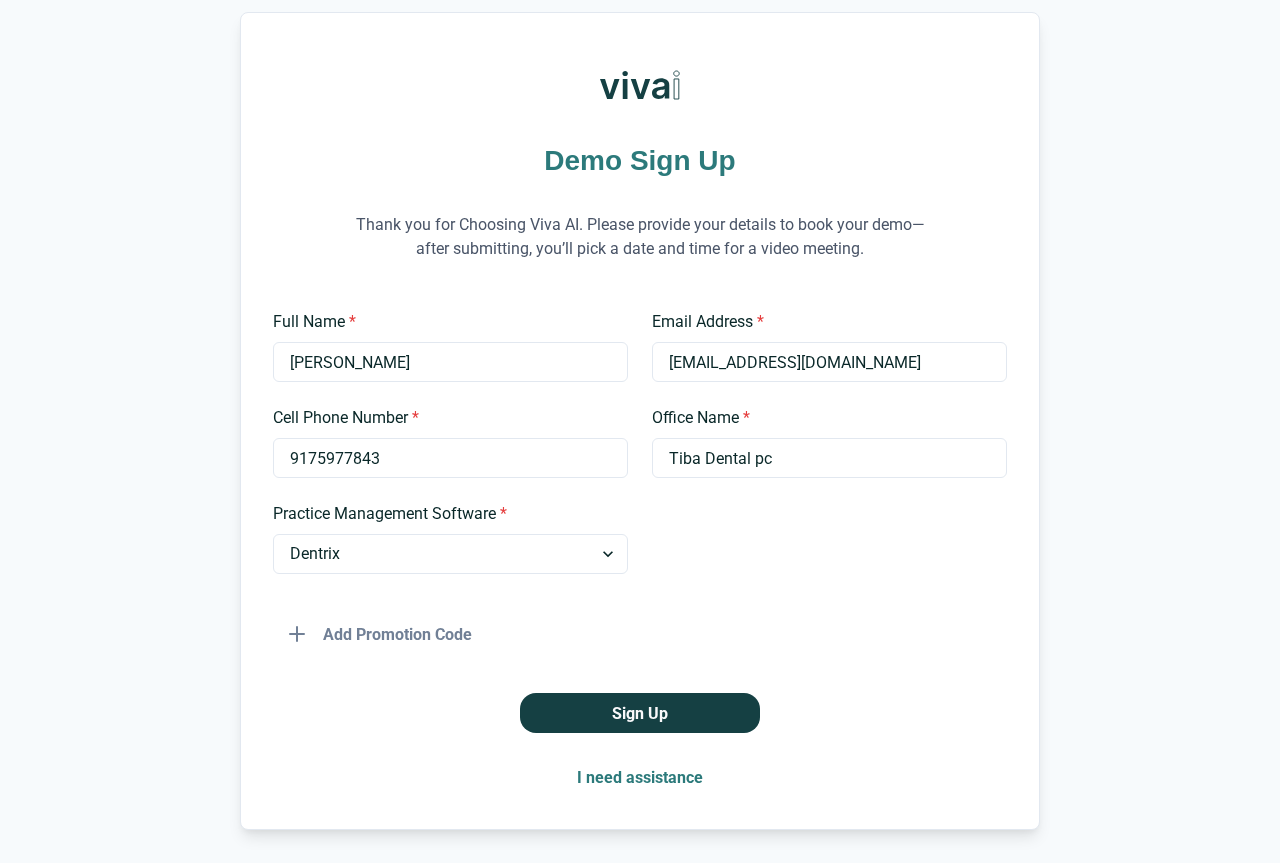 scroll, scrollTop: 155, scrollLeft: 0, axis: vertical 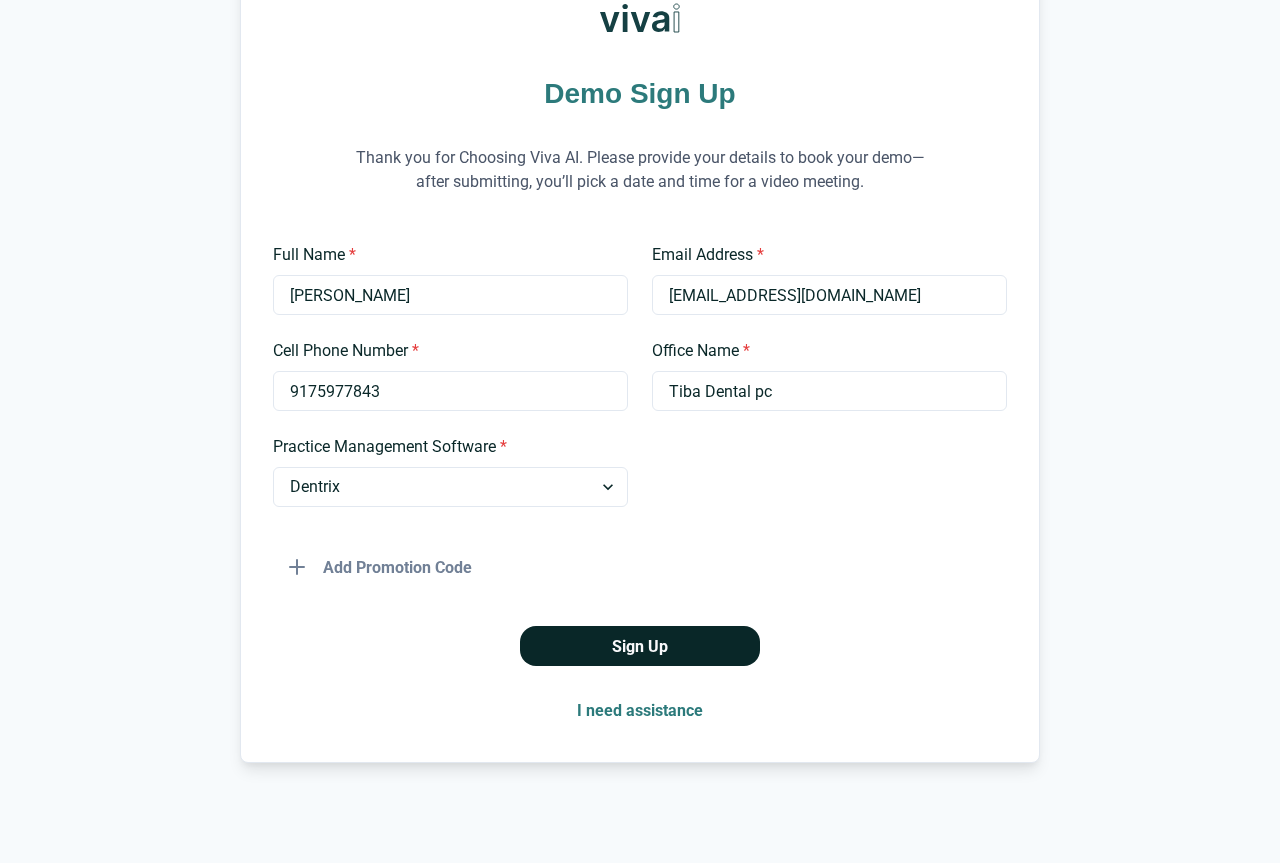 click on "Sign Up" at bounding box center [640, 646] 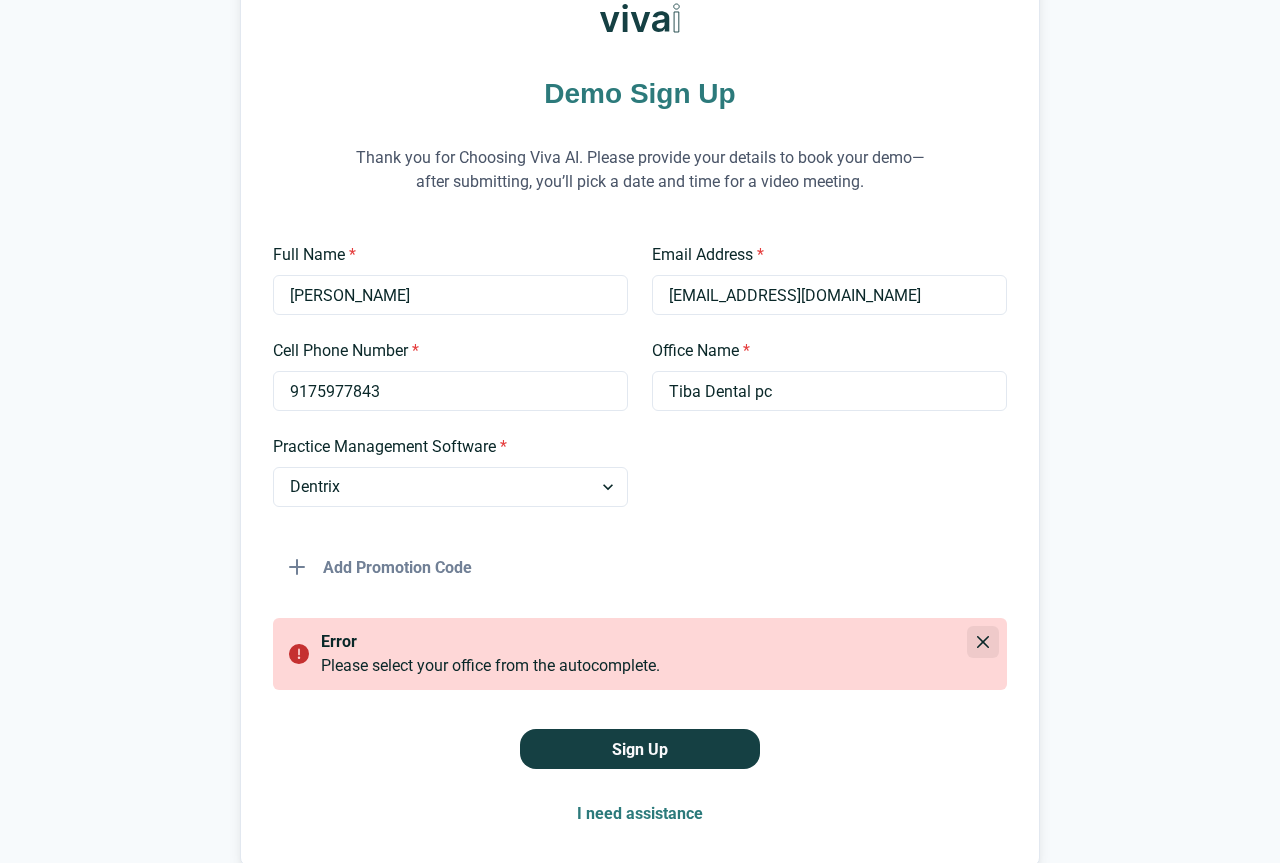 click 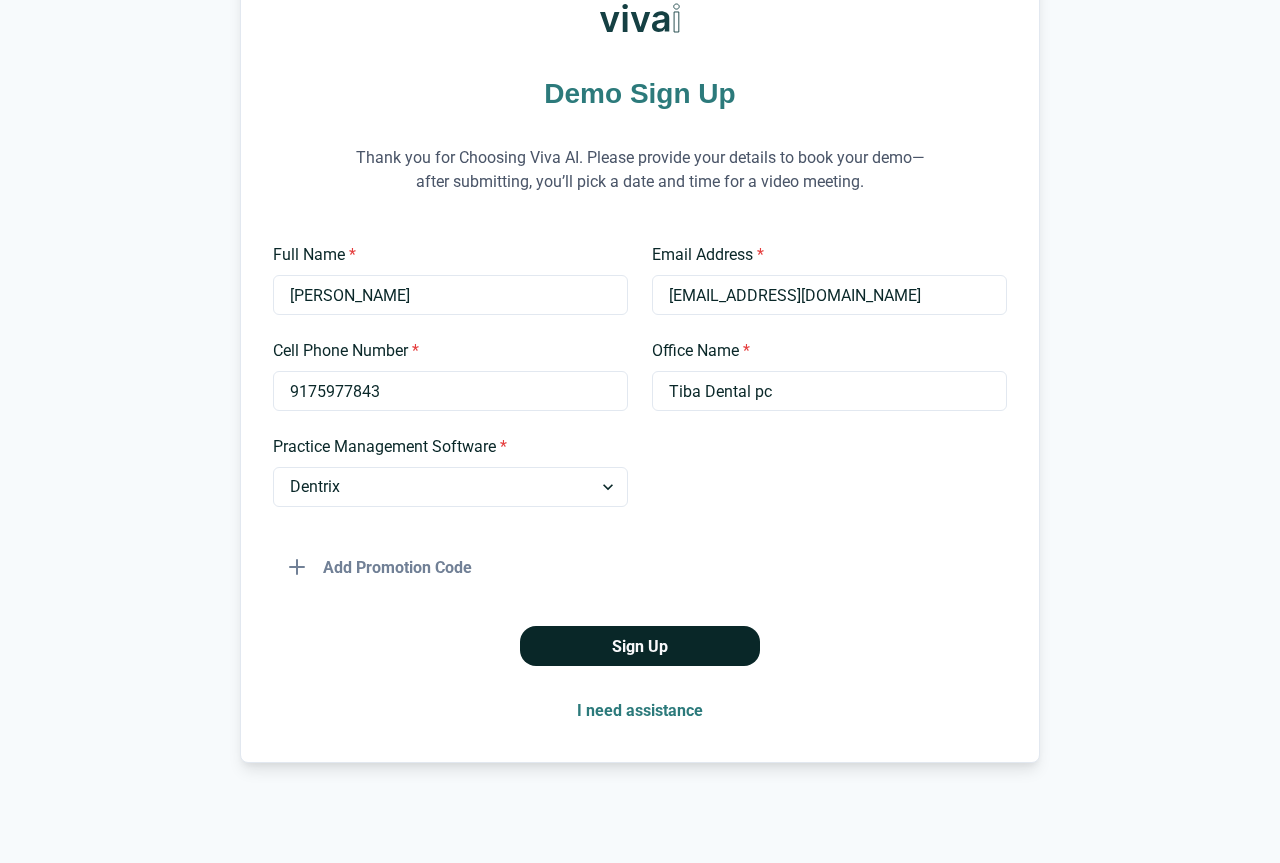 click on "Sign Up" at bounding box center [640, 646] 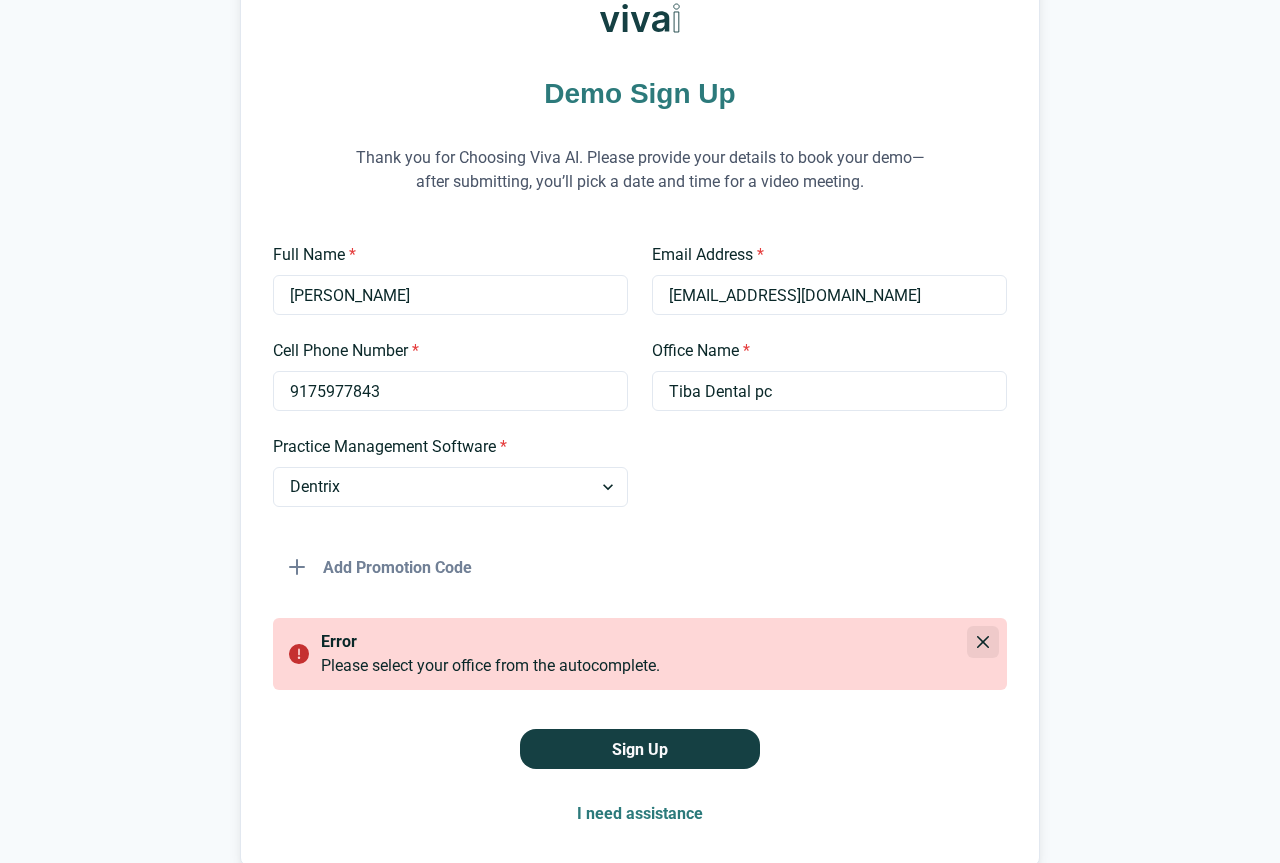 click 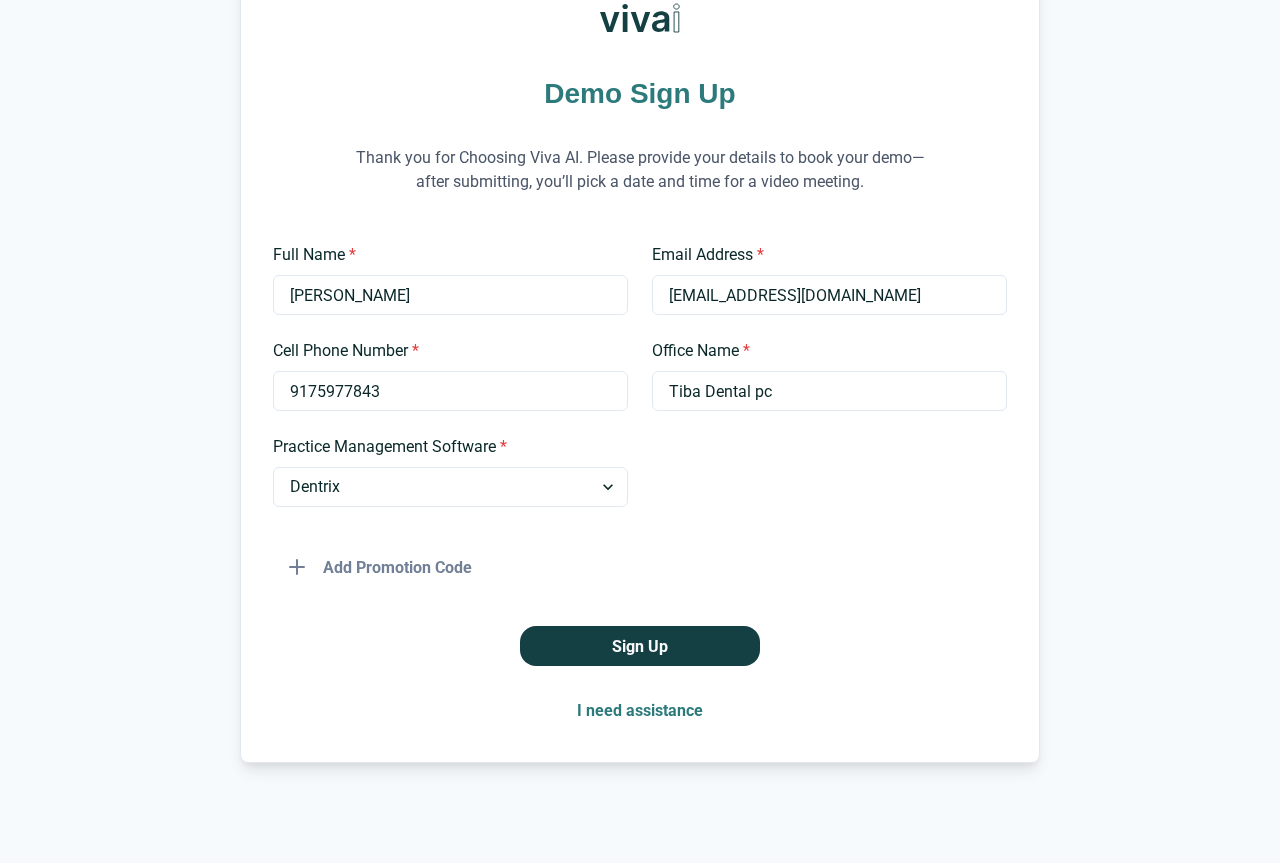 click on "I need assistance" at bounding box center (640, 710) 